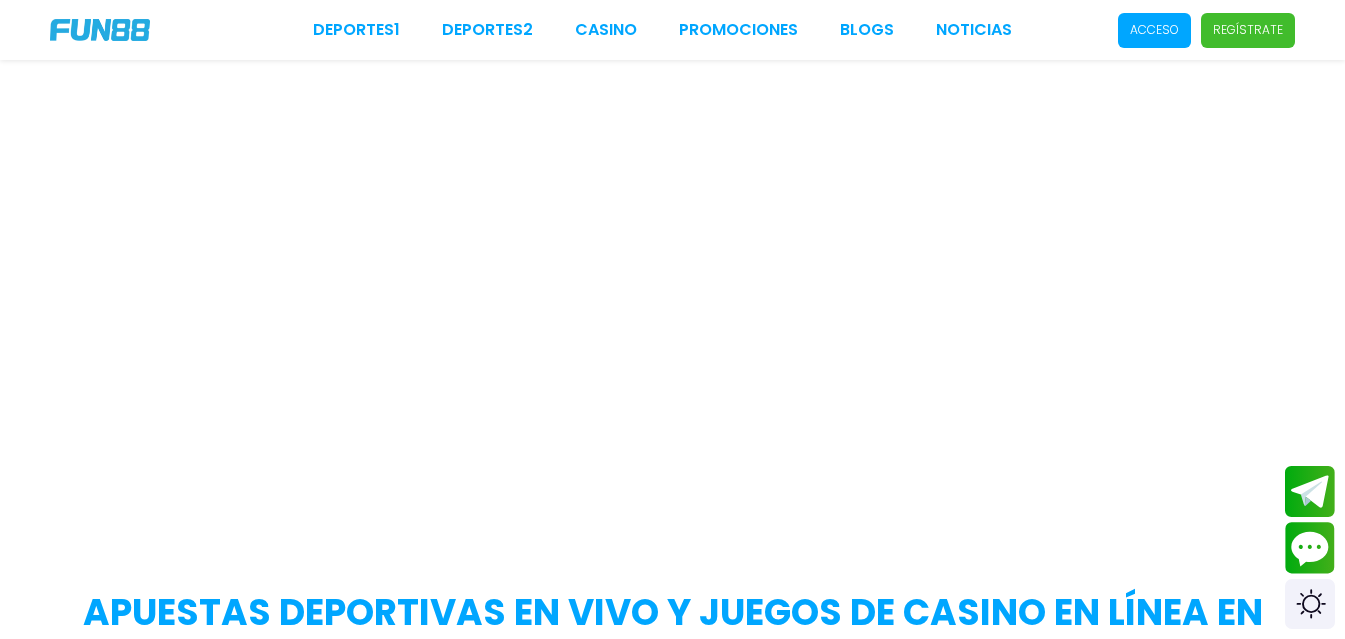 scroll, scrollTop: 0, scrollLeft: 0, axis: both 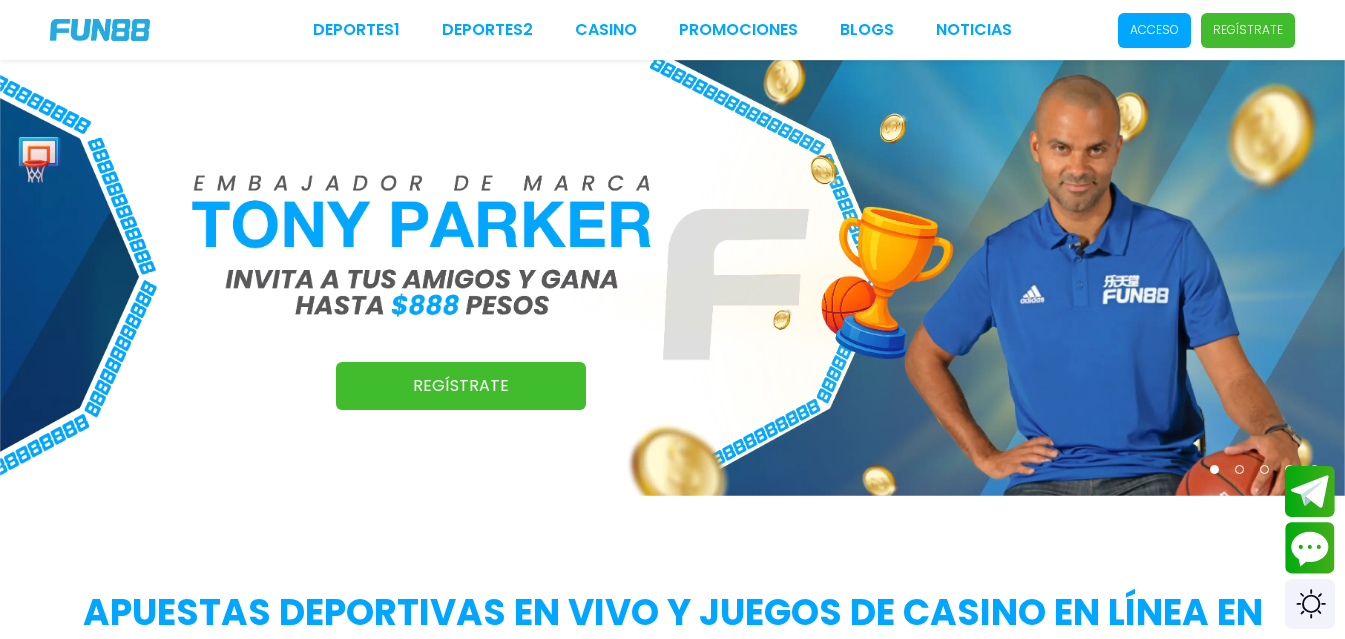 click on "Acceso" at bounding box center (1154, 30) 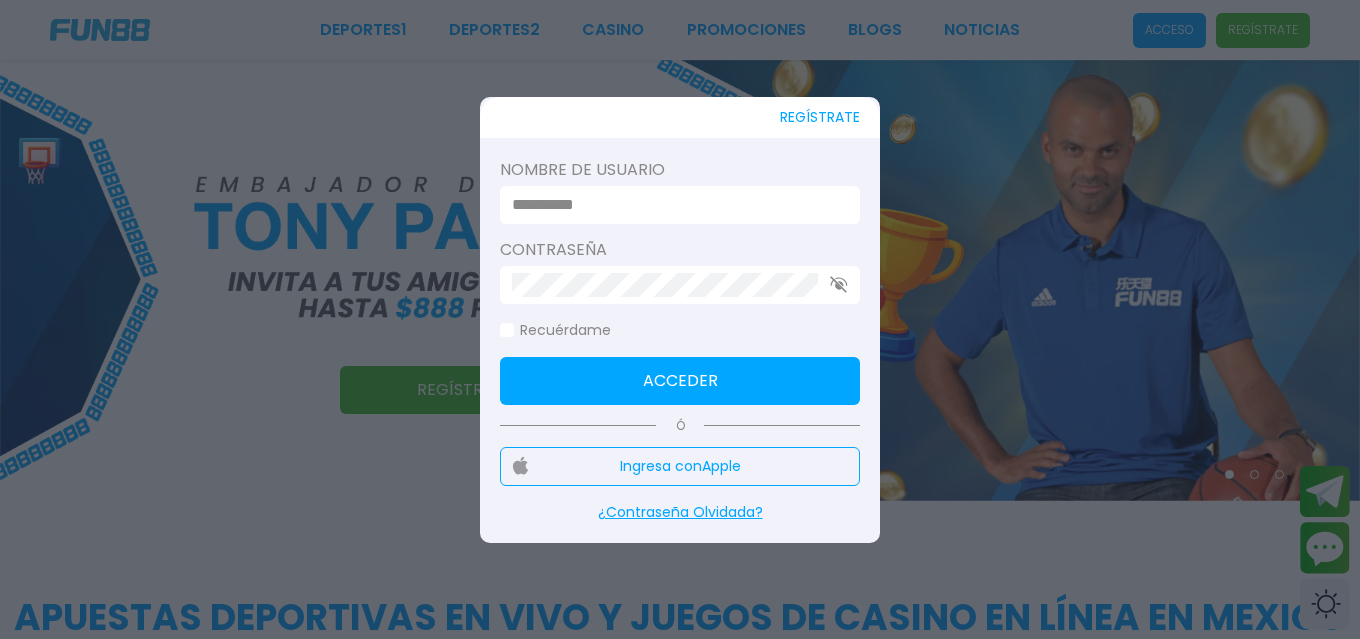click at bounding box center (674, 205) 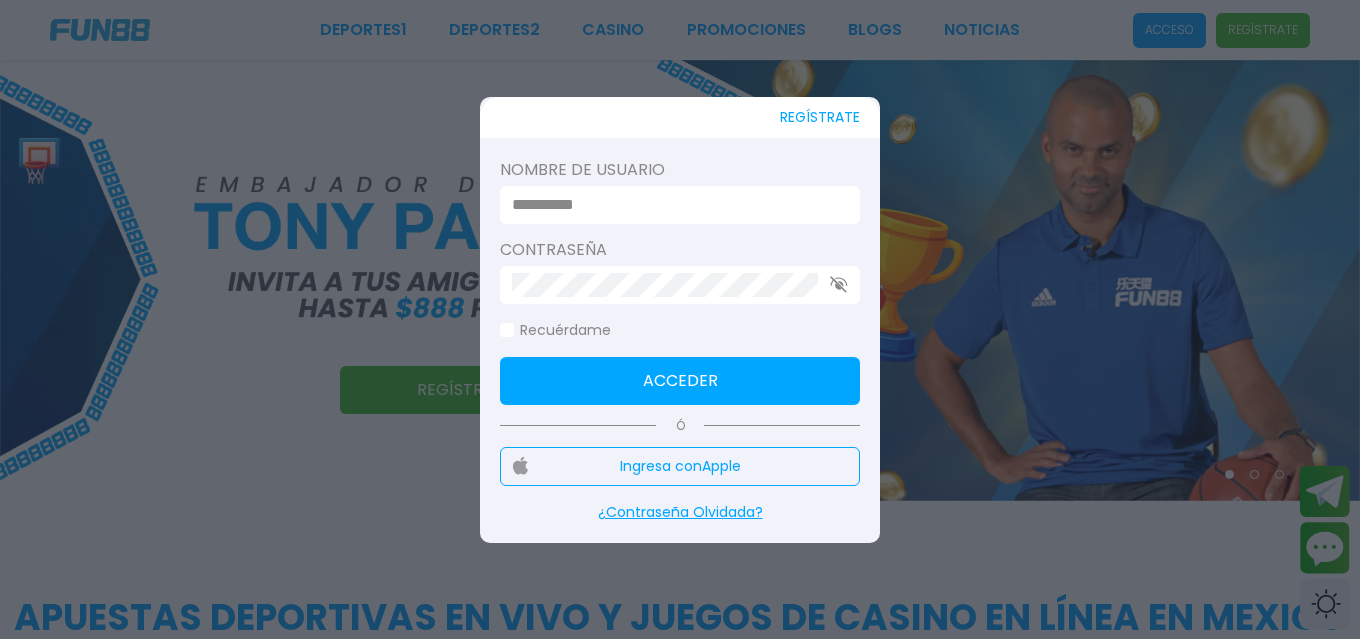 type on "*******" 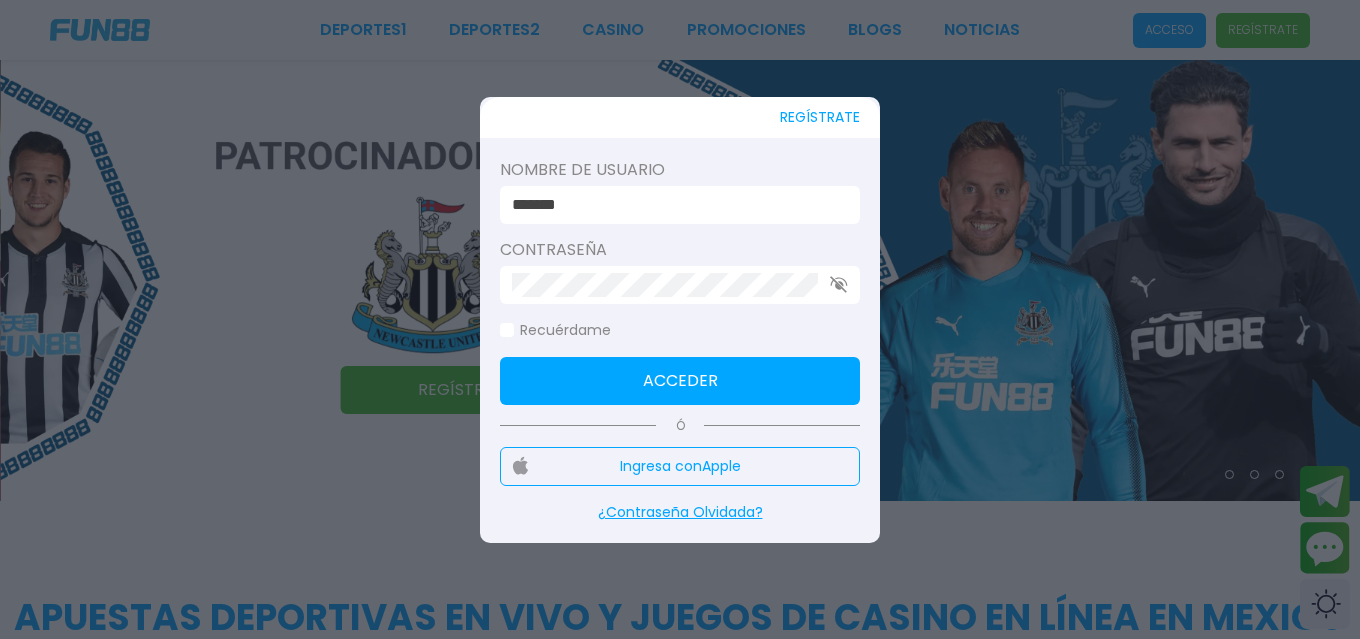 click on "Acceder" at bounding box center (680, 381) 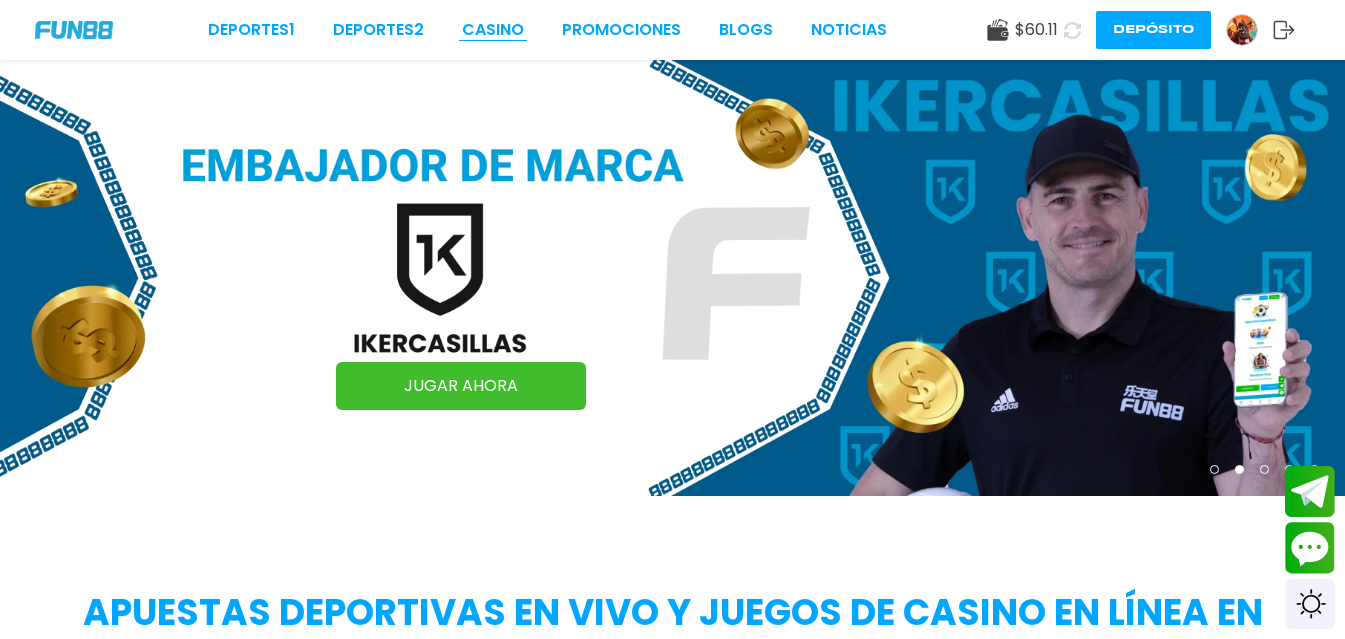 click on "CASINO" at bounding box center (493, 30) 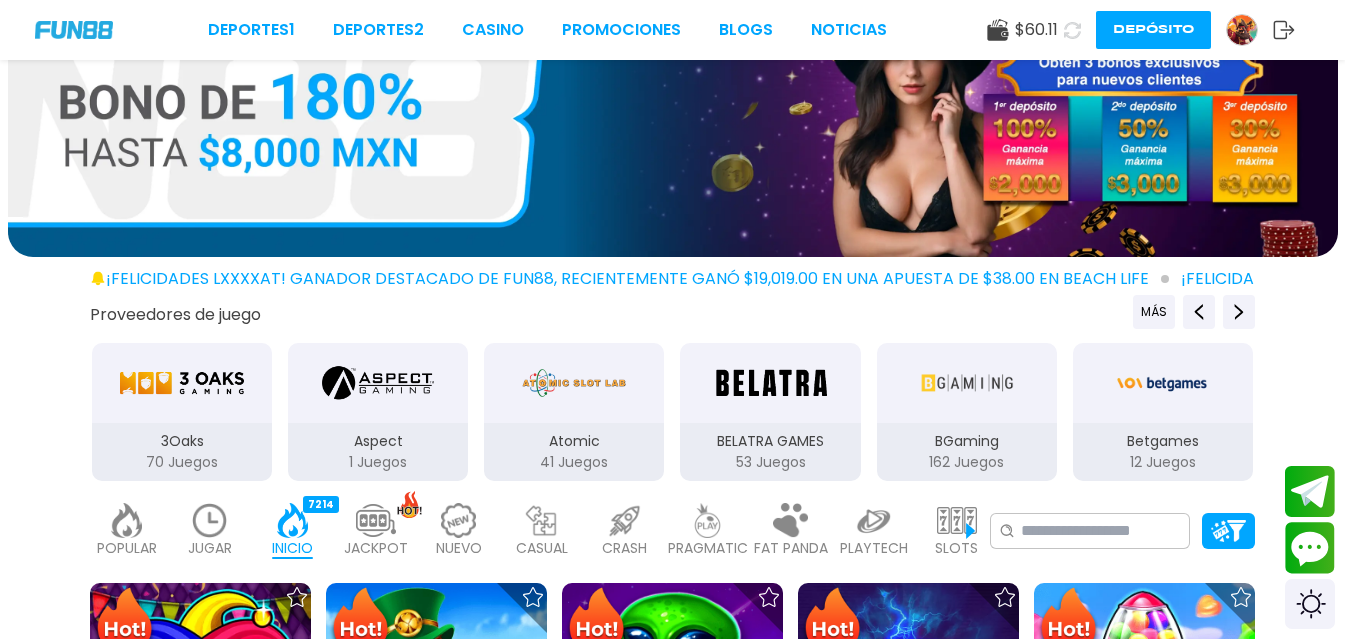 scroll, scrollTop: 200, scrollLeft: 0, axis: vertical 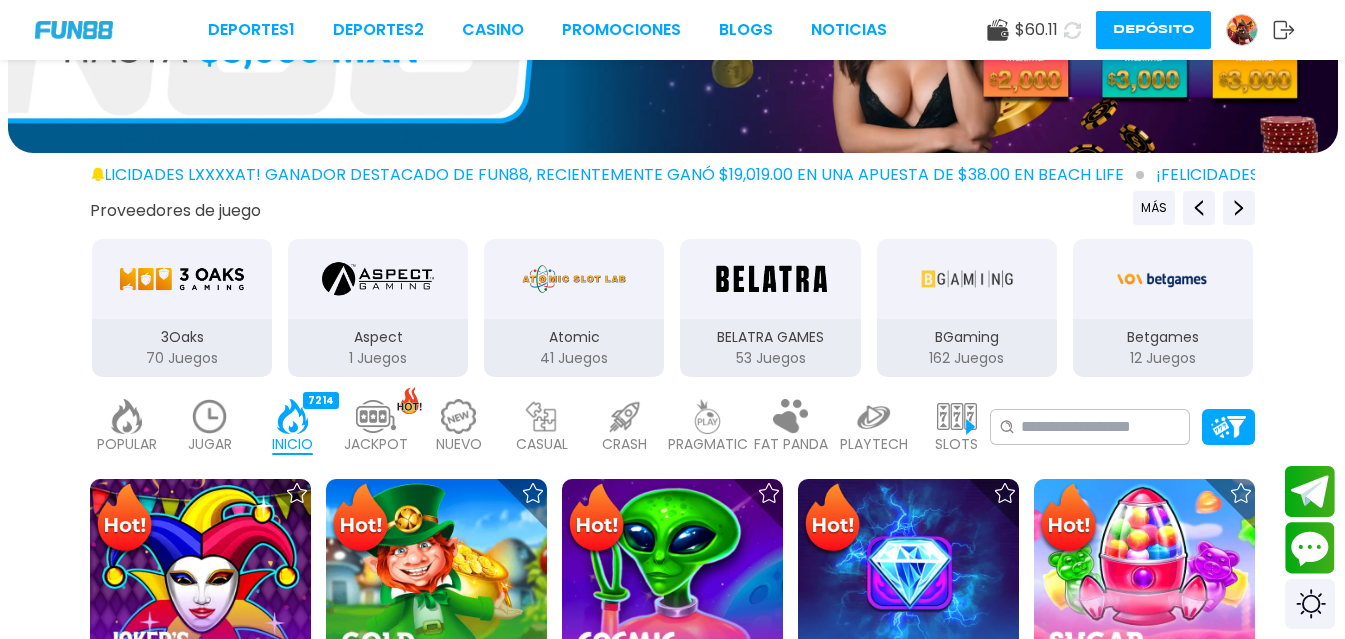 click at bounding box center (210, 416) 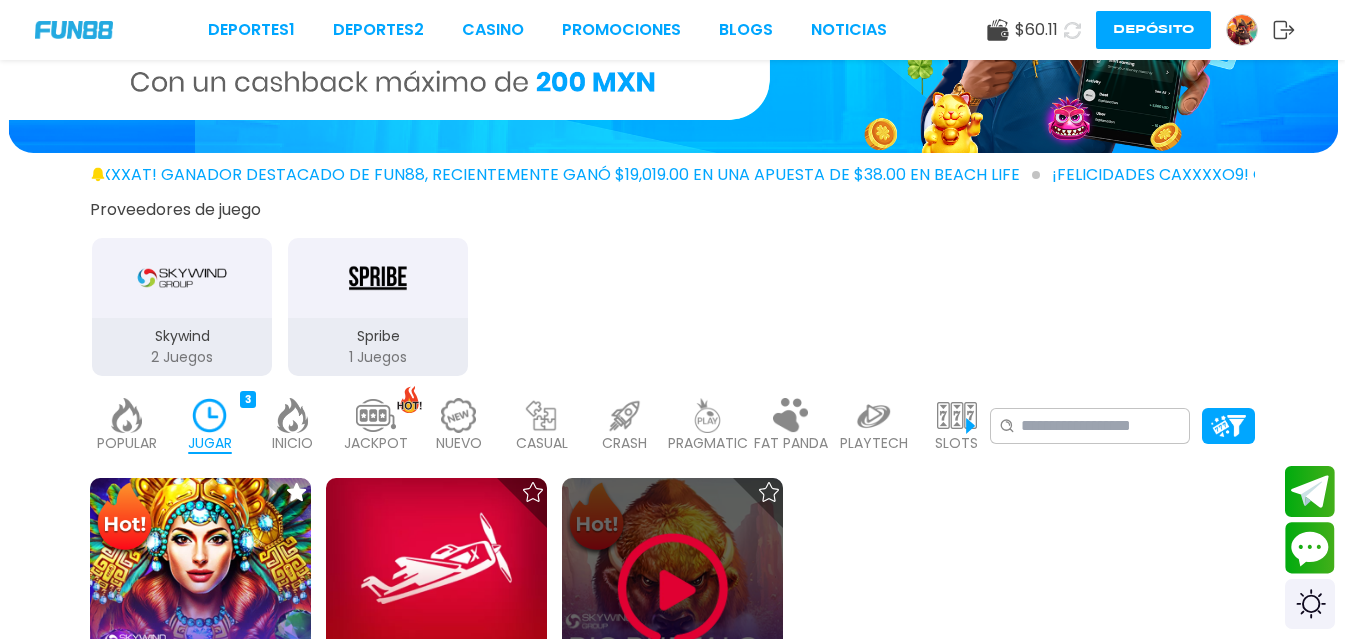 click at bounding box center (673, 589) 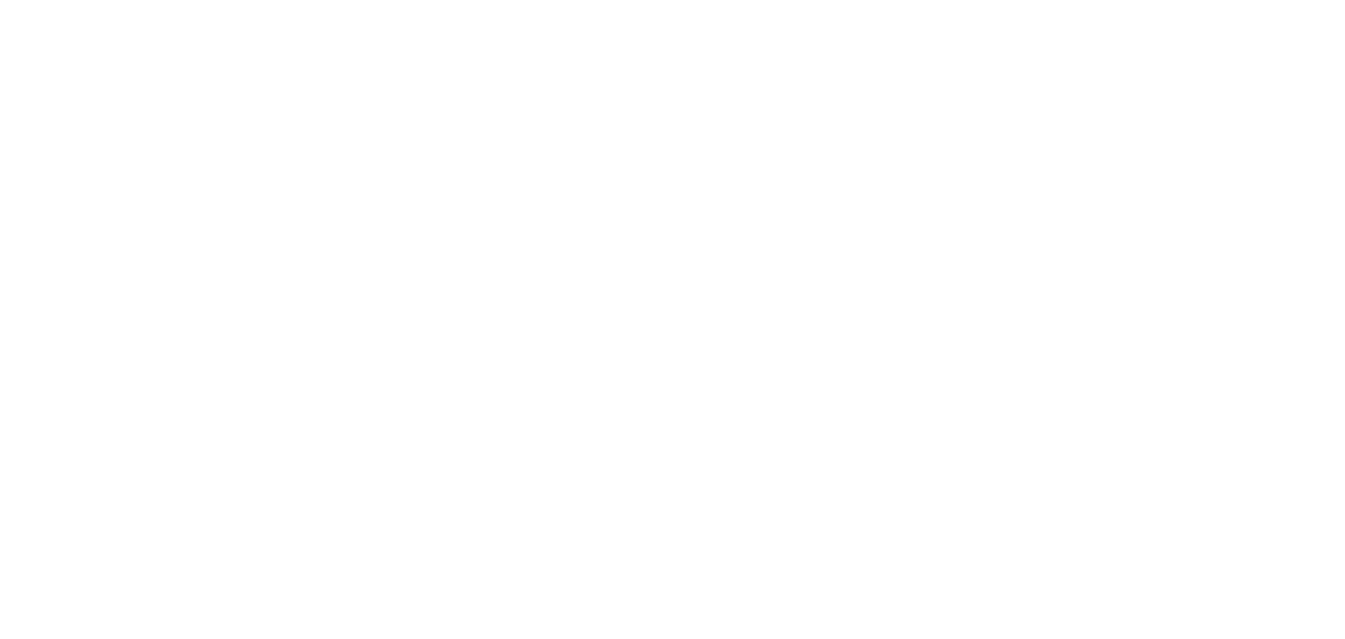 scroll, scrollTop: 0, scrollLeft: 0, axis: both 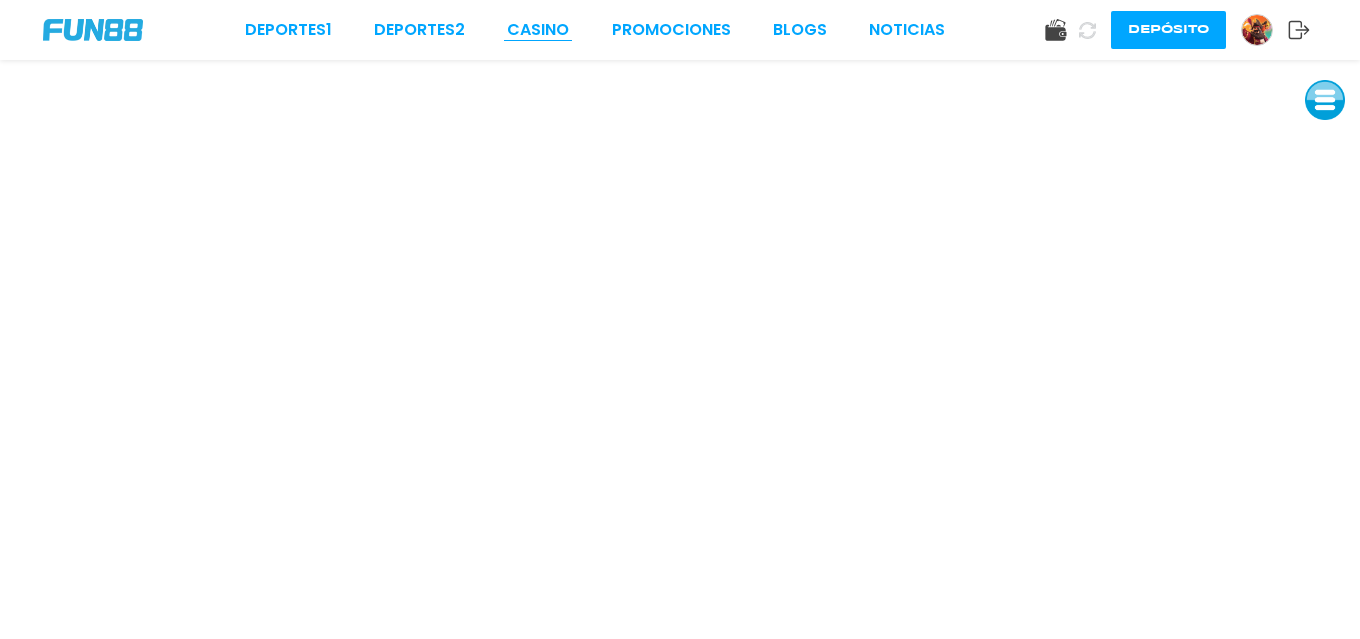 click on "CASINO" at bounding box center (538, 30) 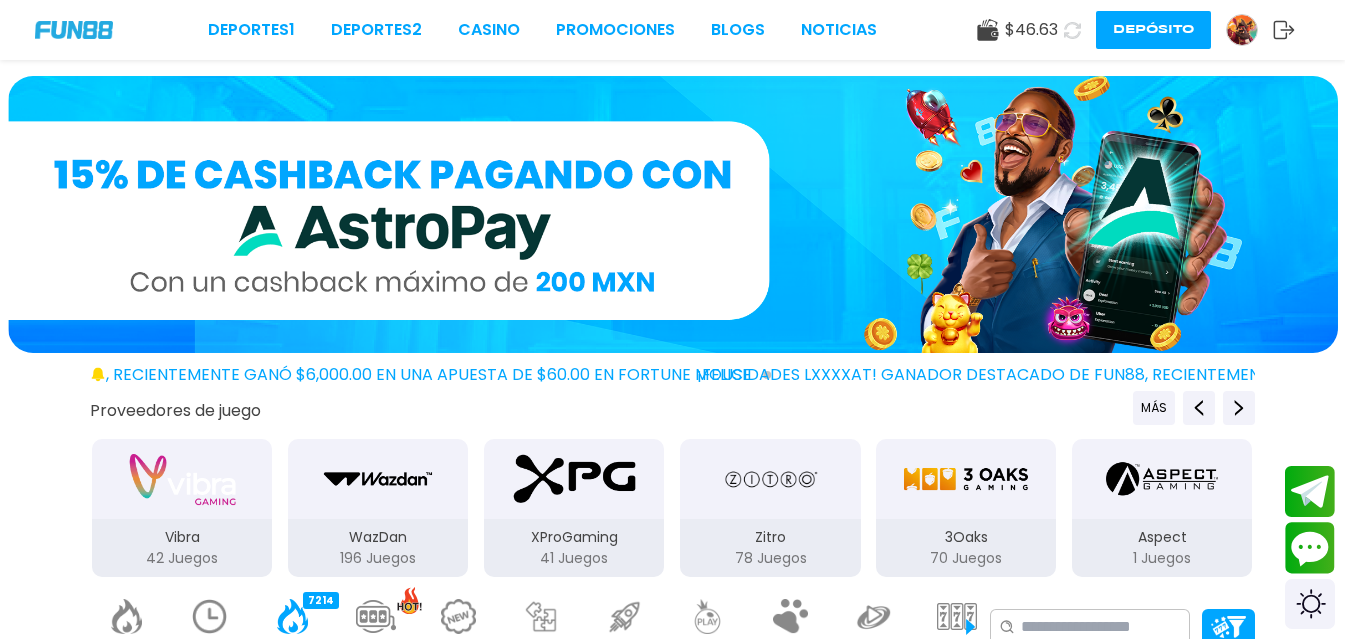 click at bounding box center (210, 616) 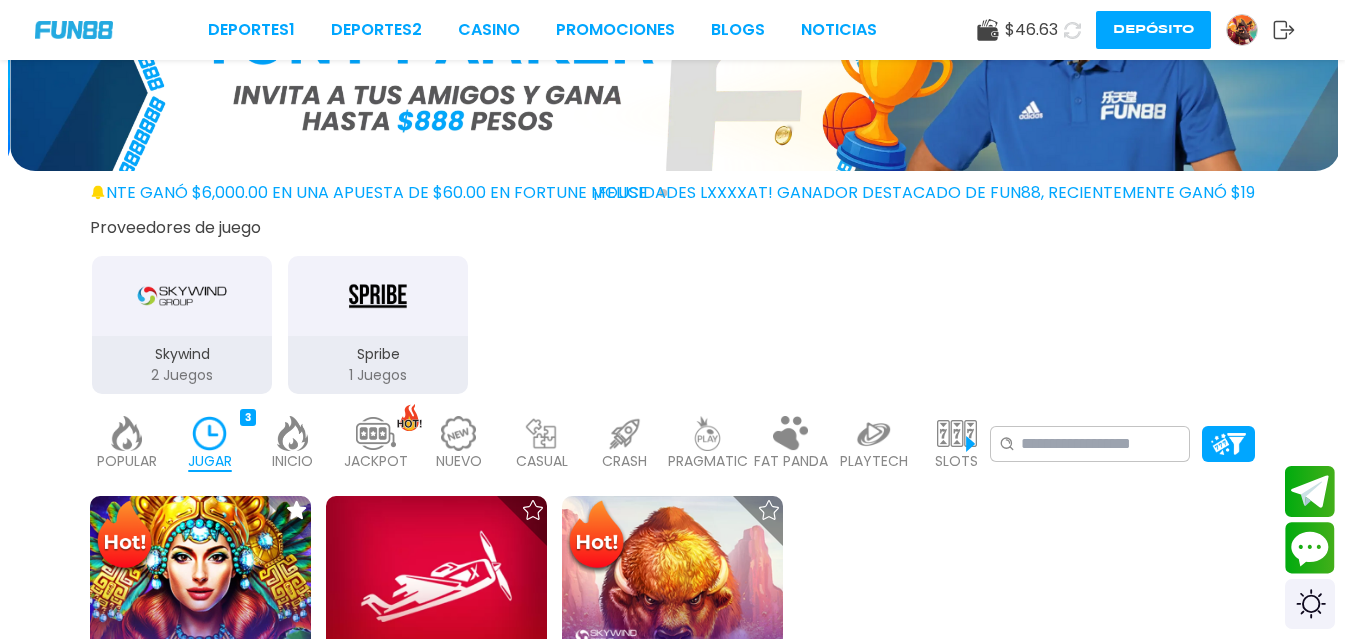 scroll, scrollTop: 200, scrollLeft: 0, axis: vertical 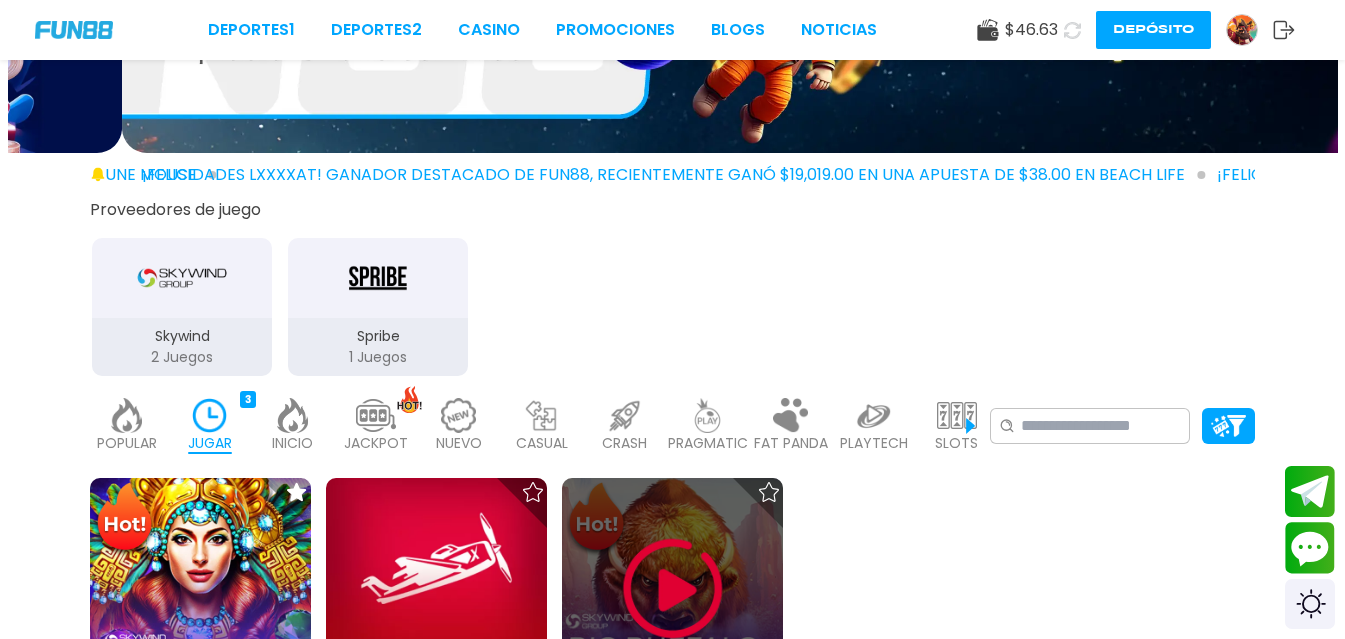 click at bounding box center [673, 589] 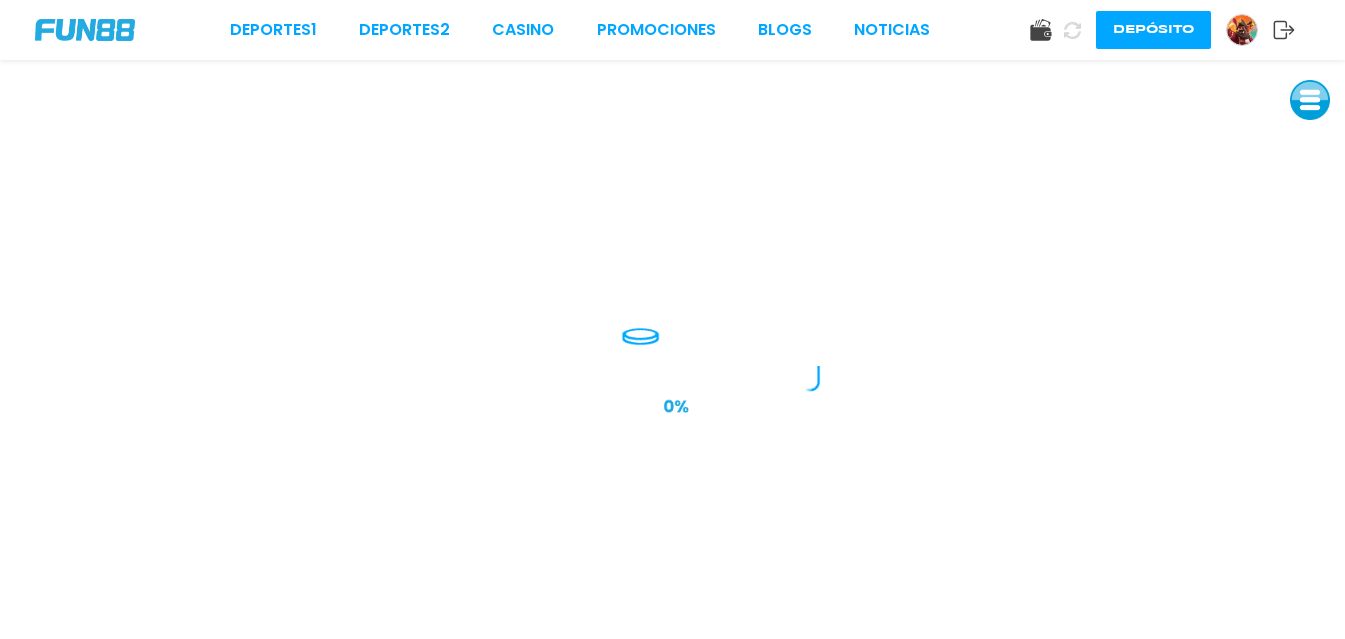 scroll, scrollTop: 0, scrollLeft: 0, axis: both 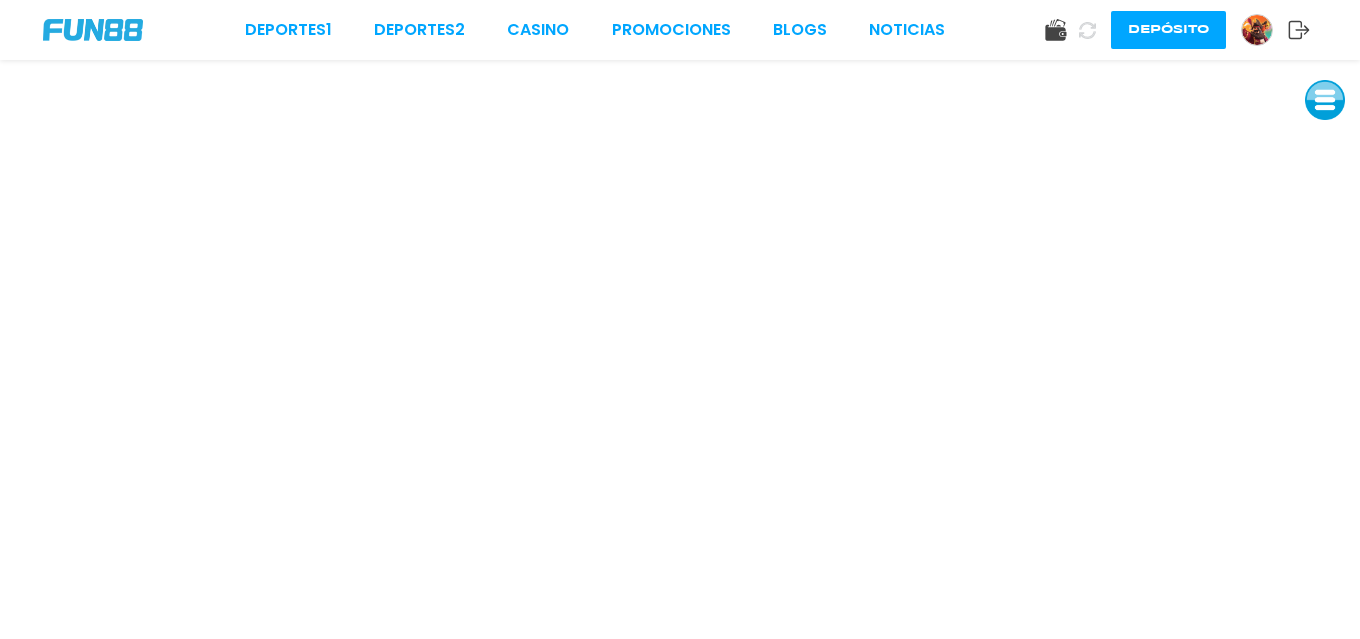 click at bounding box center (1257, 30) 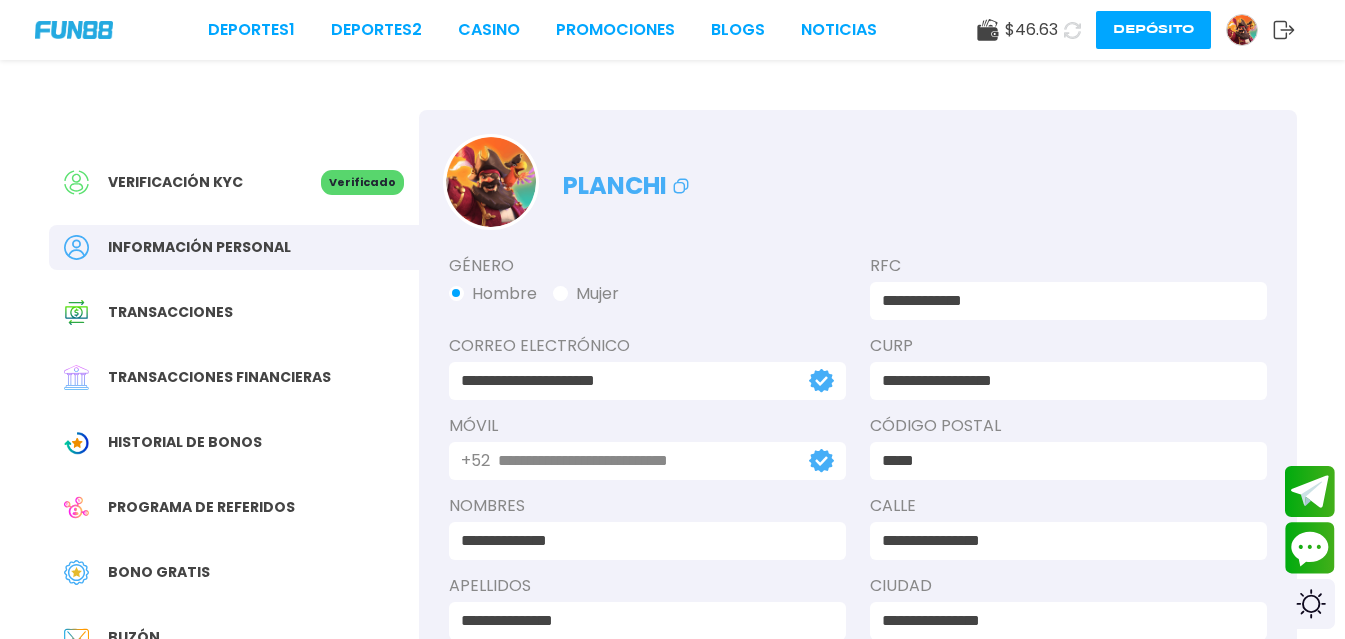 click on "Bono Gratis" at bounding box center [159, 572] 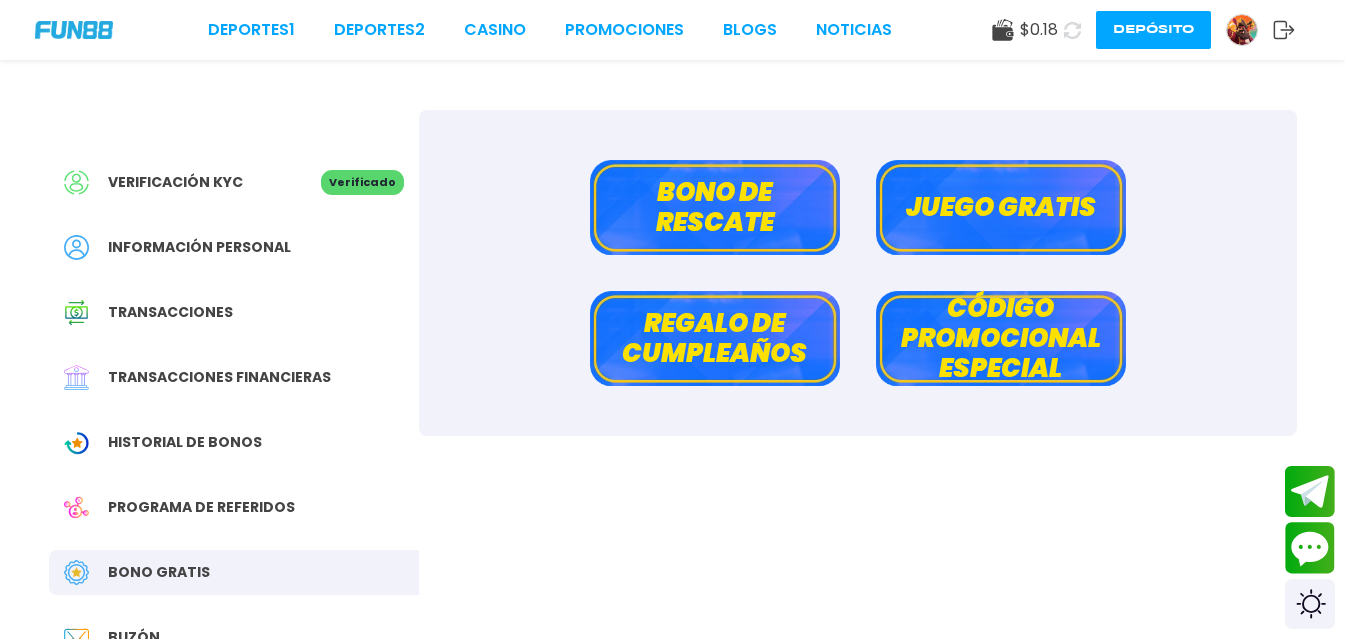 click on "Bono de rescate" at bounding box center (715, 207) 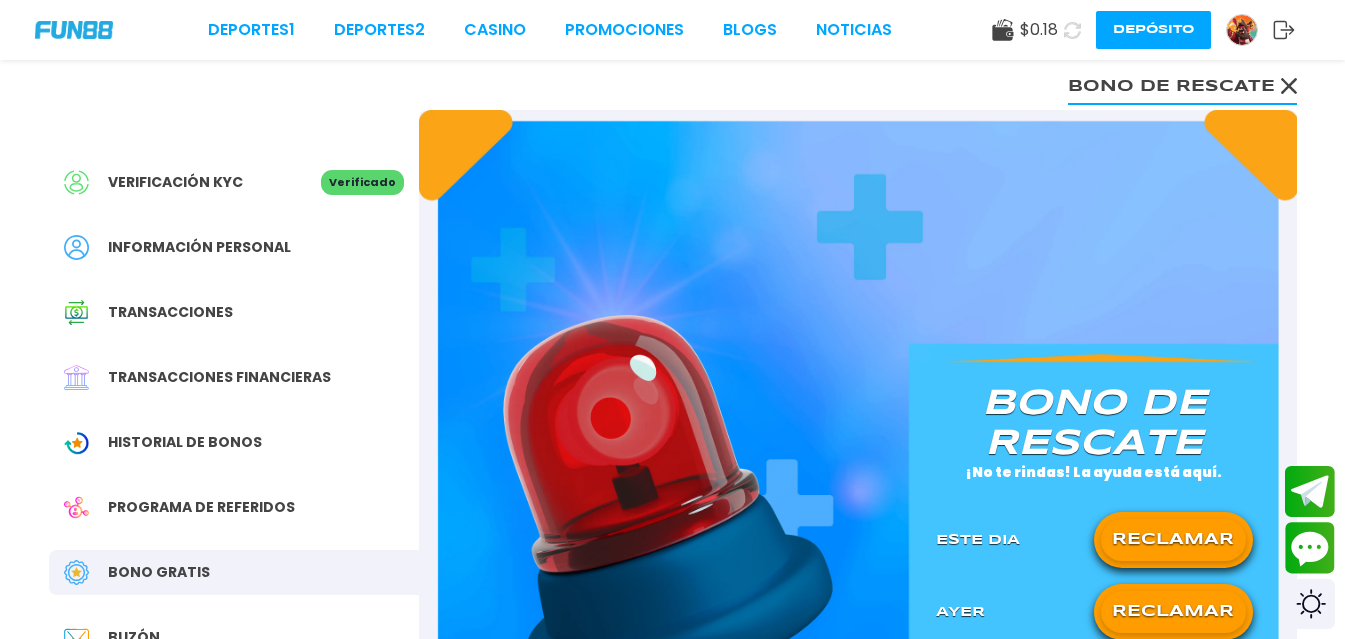 drag, startPoint x: 1172, startPoint y: 528, endPoint x: 1168, endPoint y: 511, distance: 17.464249 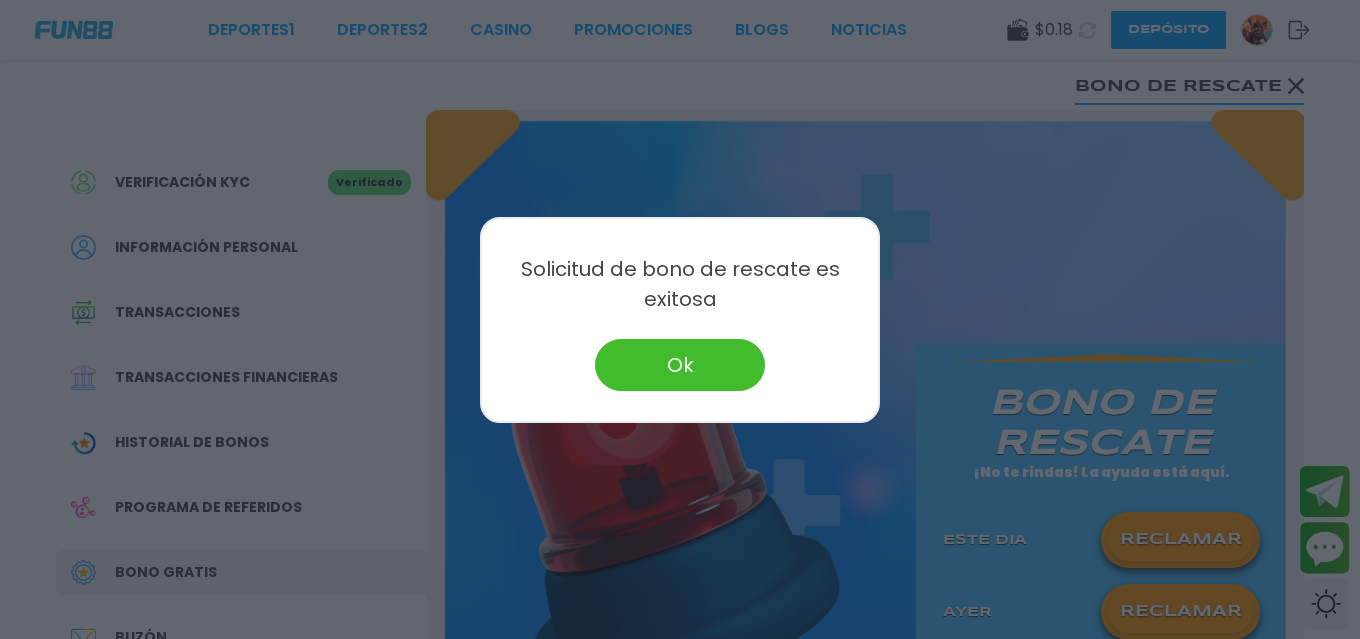 click at bounding box center [680, 319] 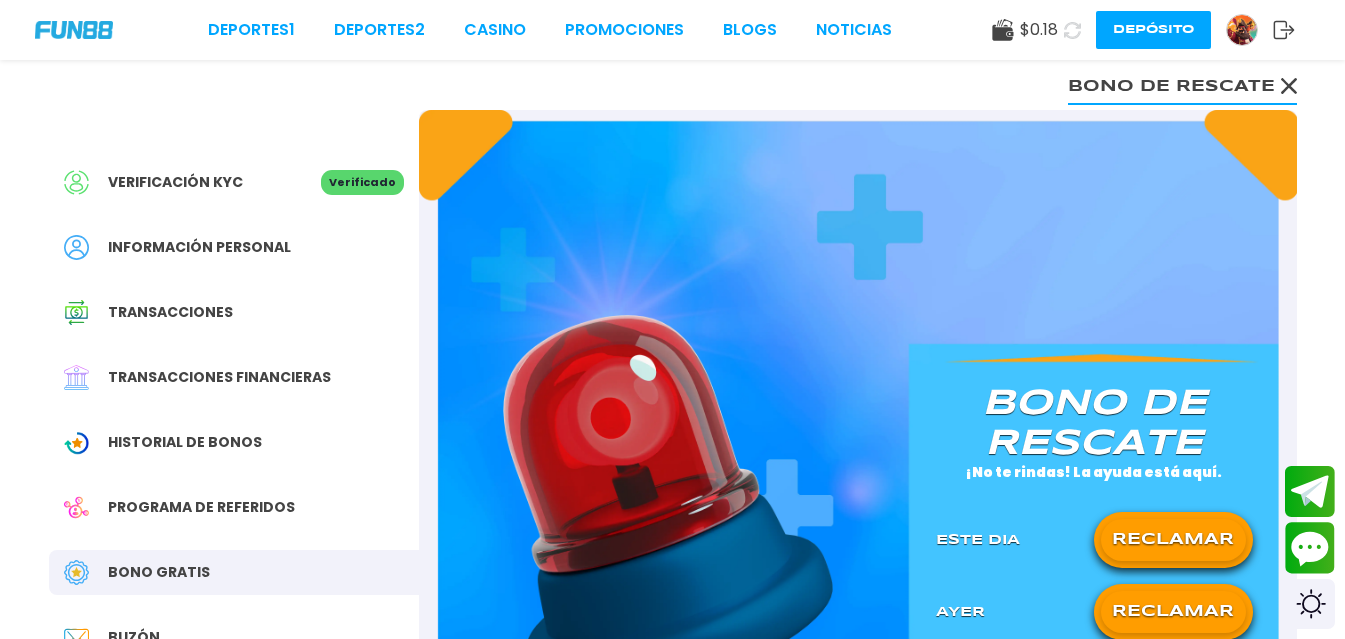click 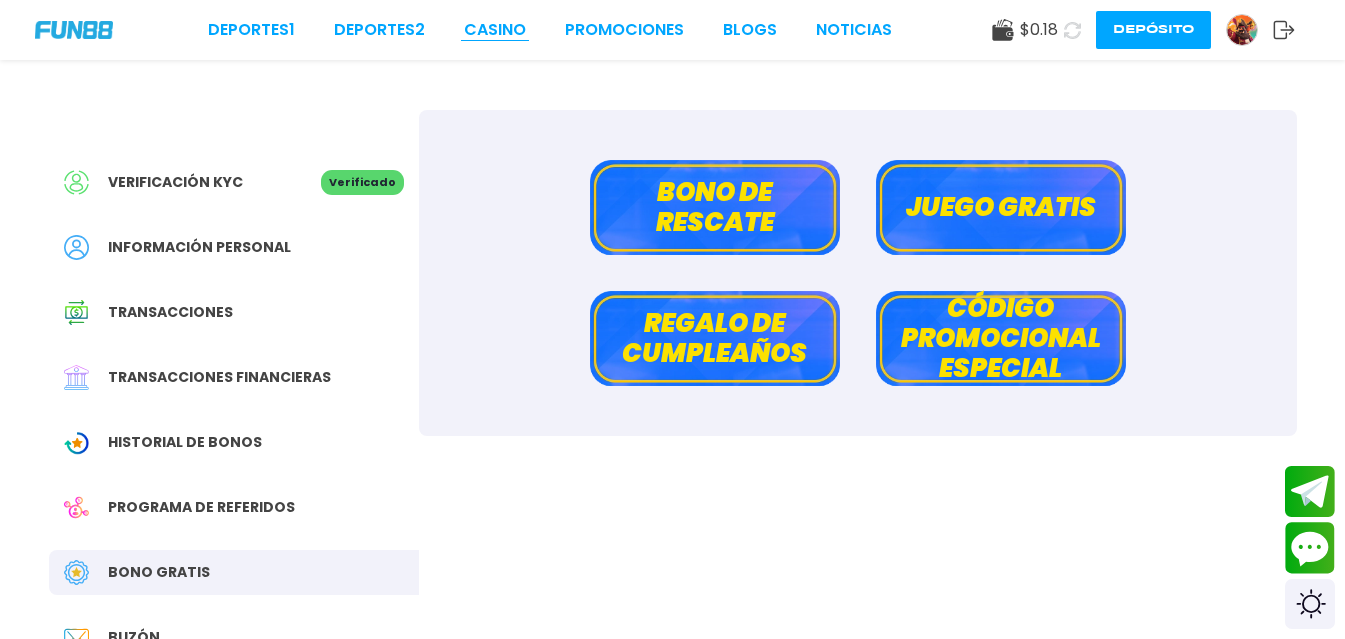 click on "CASINO" at bounding box center (495, 30) 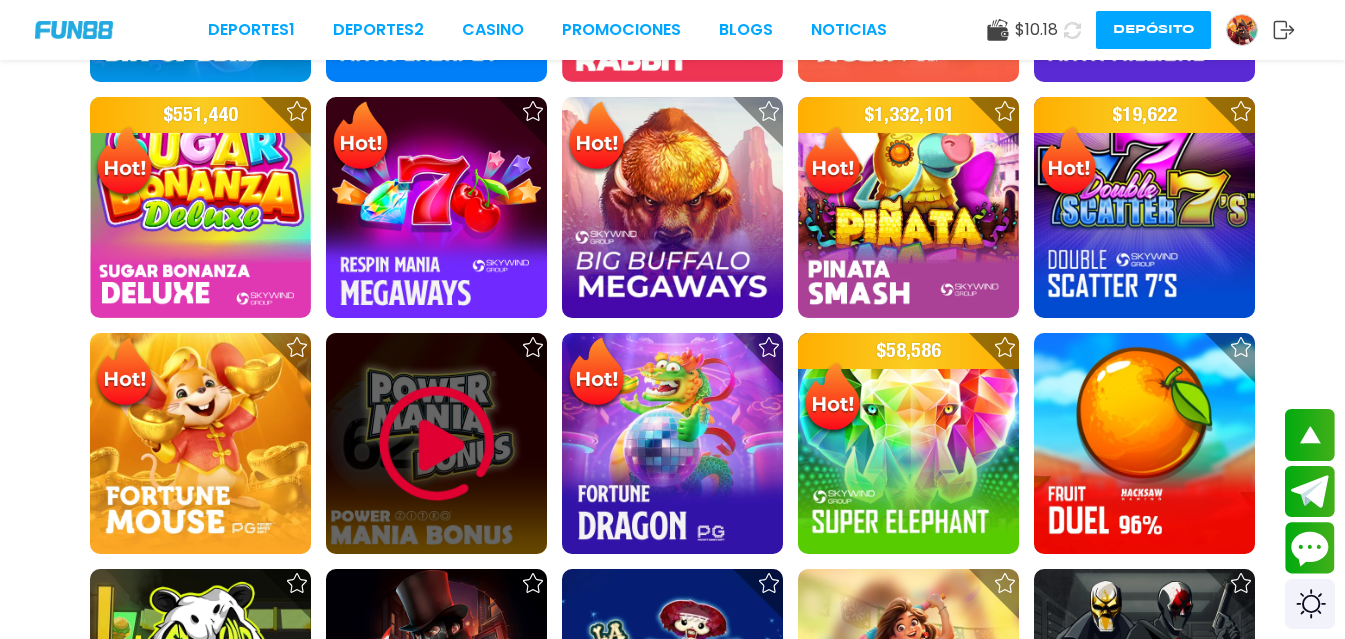 scroll, scrollTop: 1300, scrollLeft: 0, axis: vertical 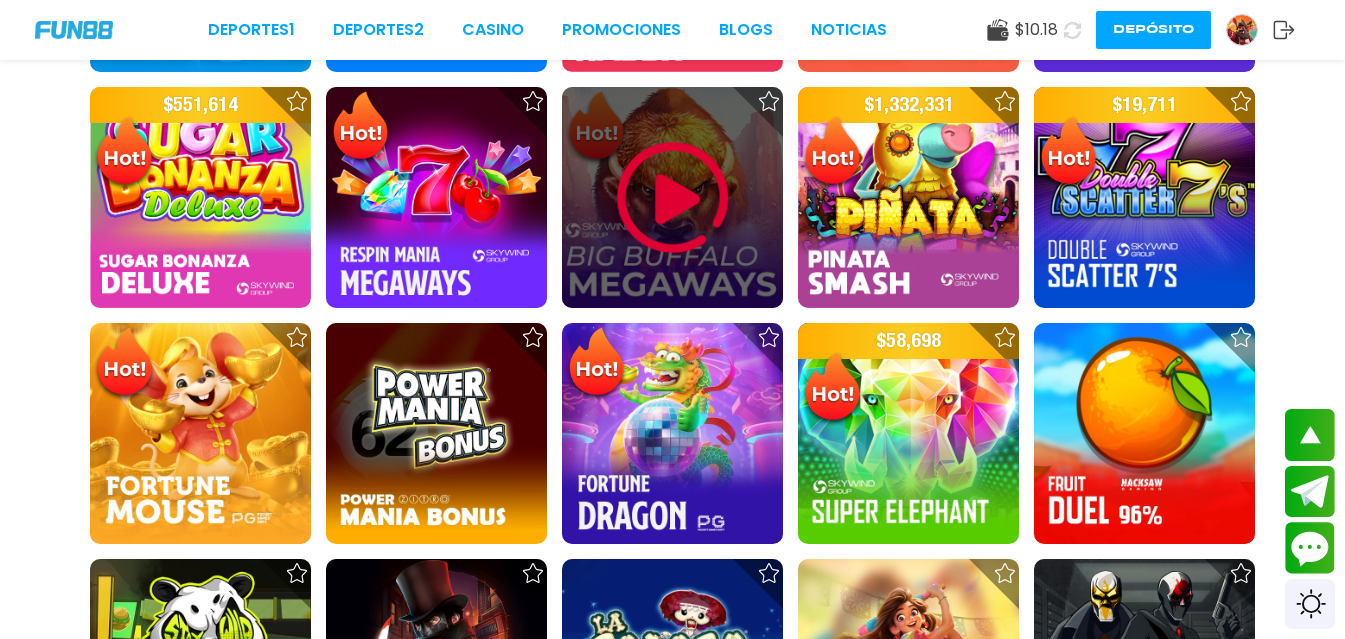 click at bounding box center [673, 198] 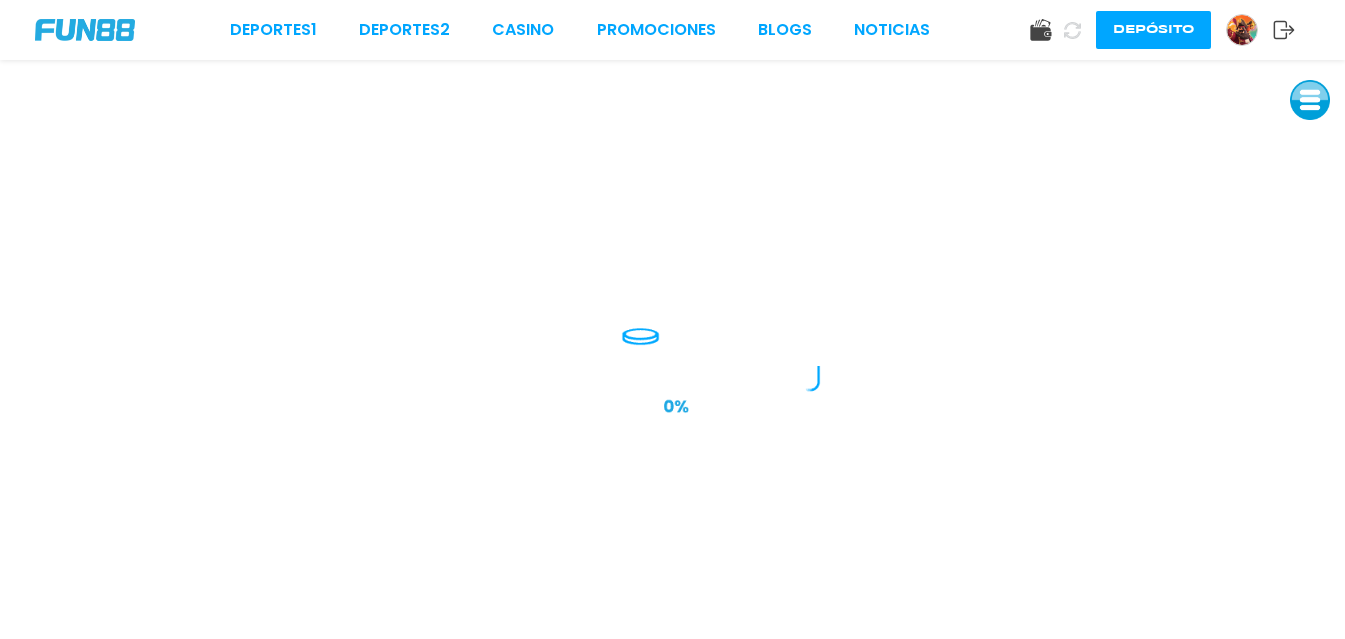 scroll, scrollTop: 0, scrollLeft: 0, axis: both 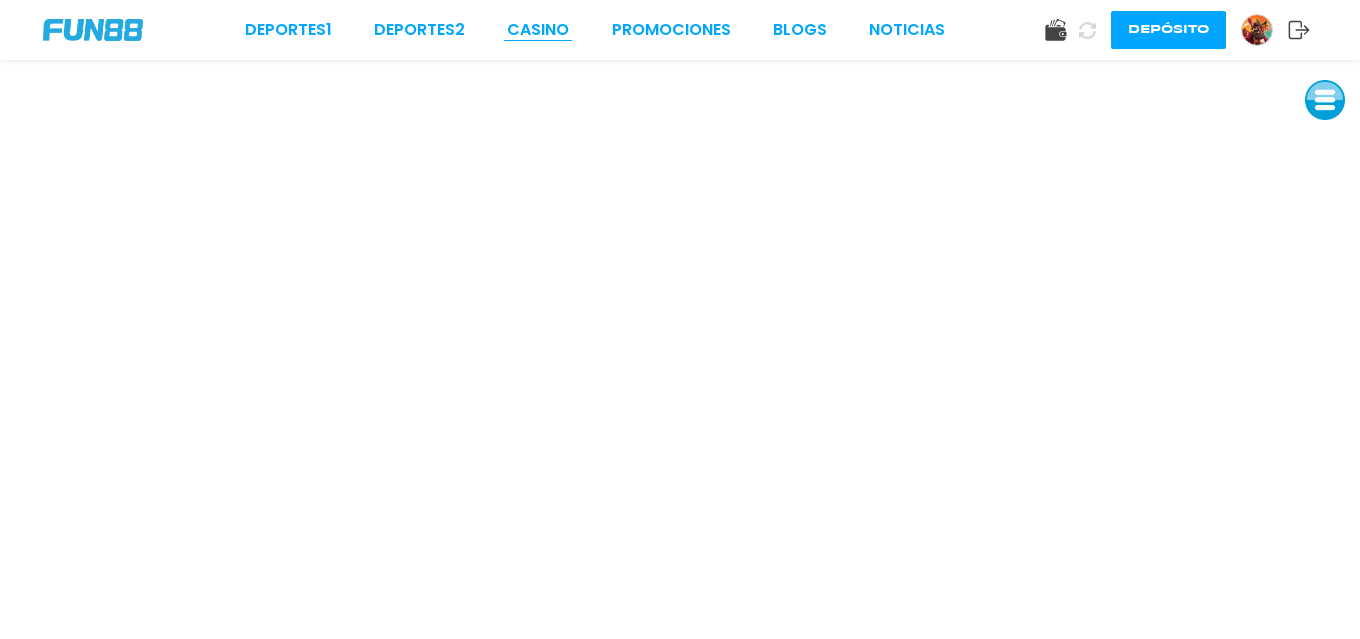 click on "CASINO" at bounding box center (538, 30) 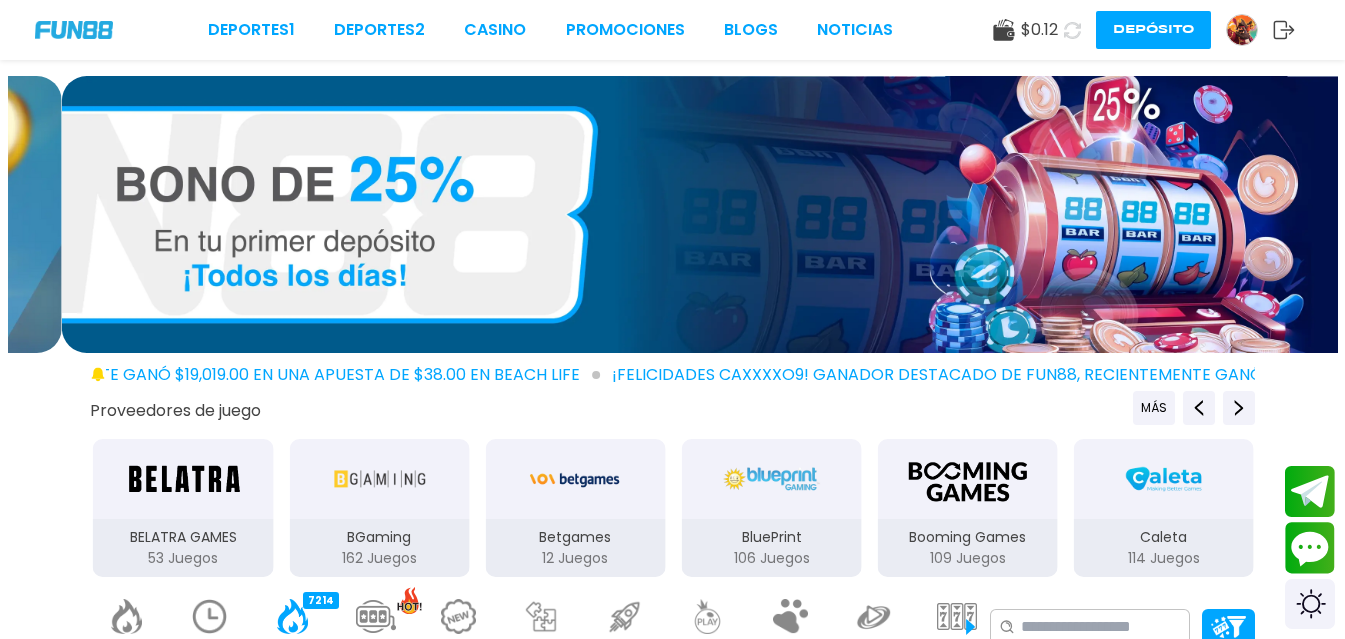 click 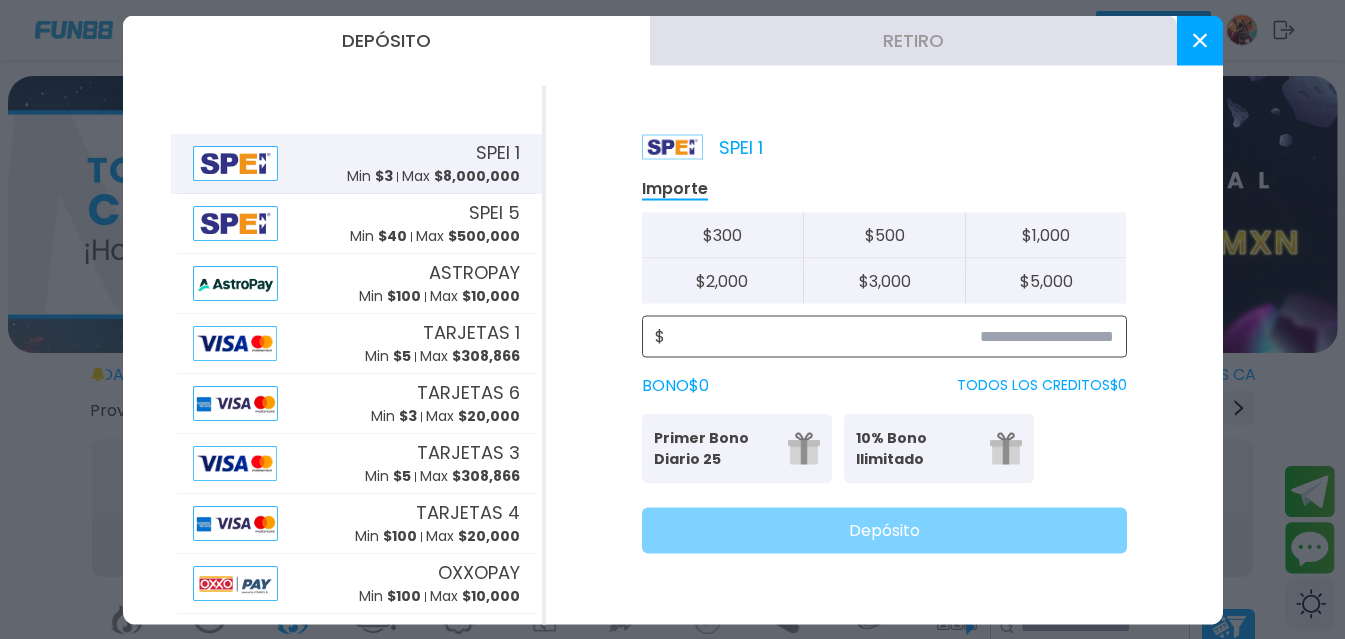click at bounding box center (889, 336) 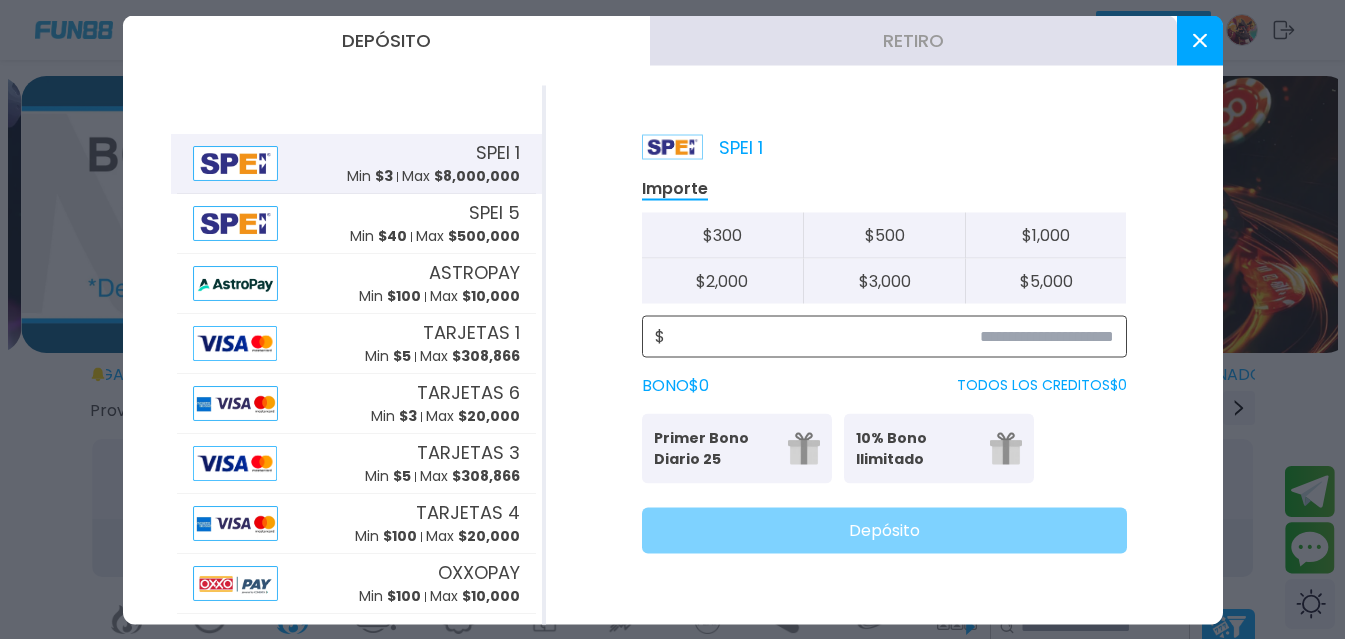 click at bounding box center [889, 336] 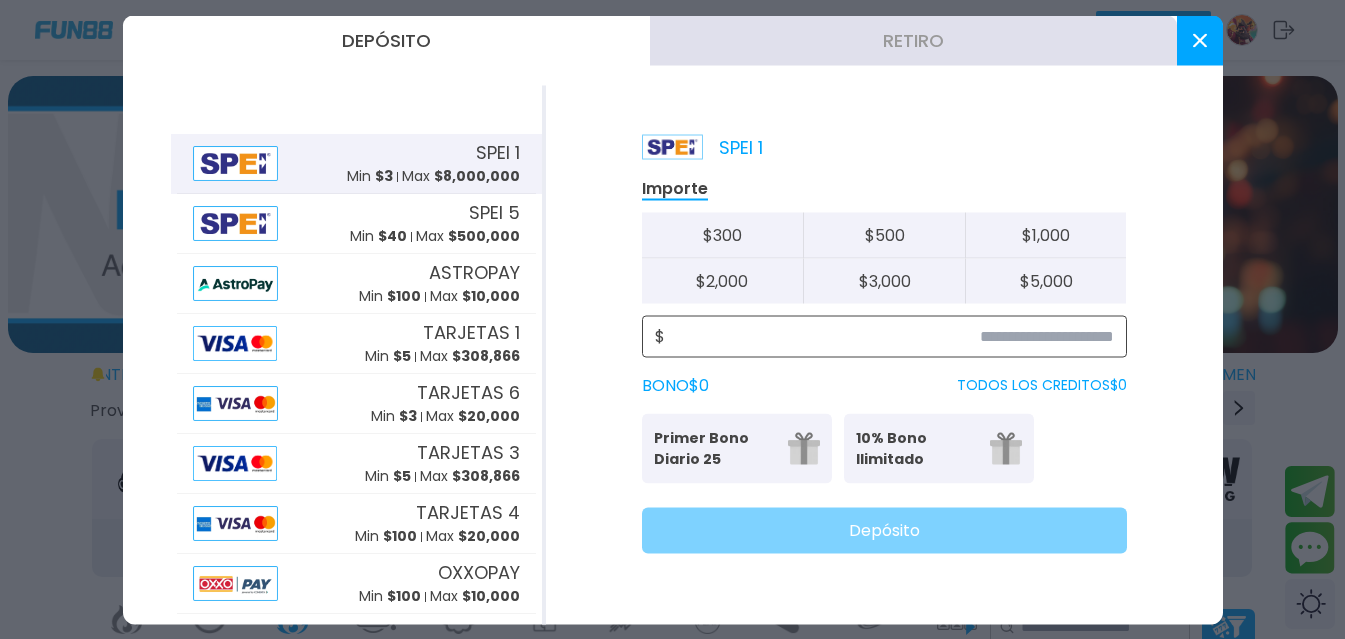 click at bounding box center [889, 336] 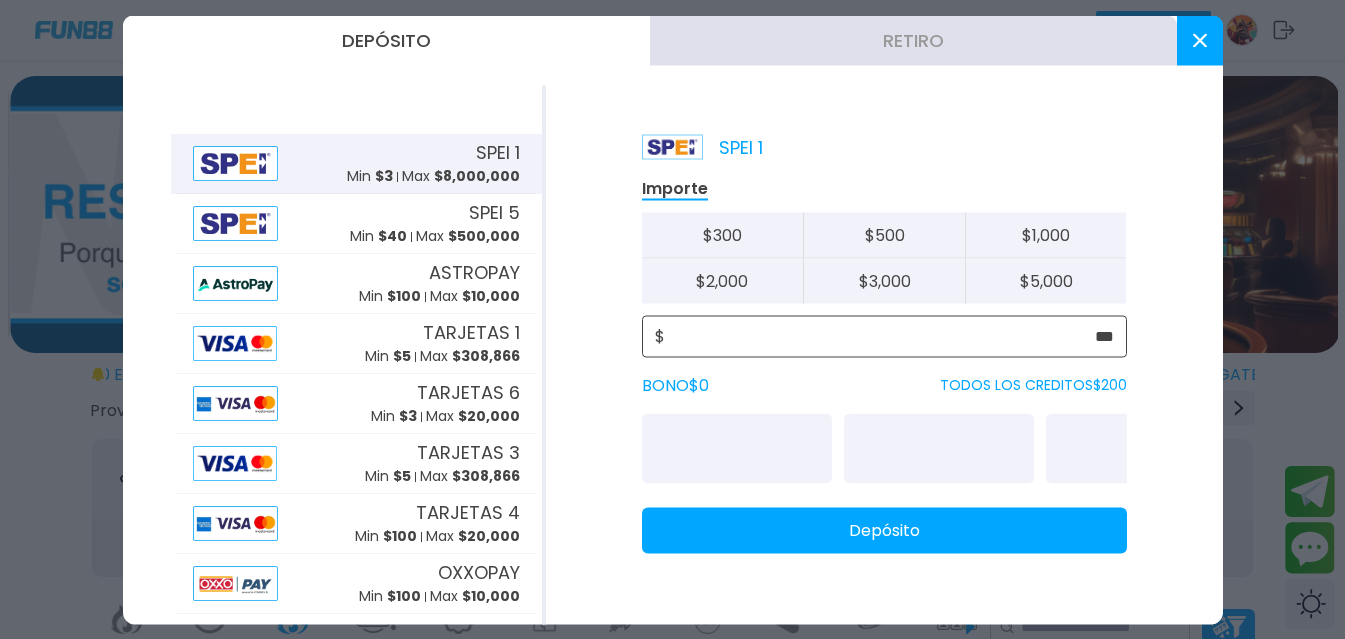 type on "***" 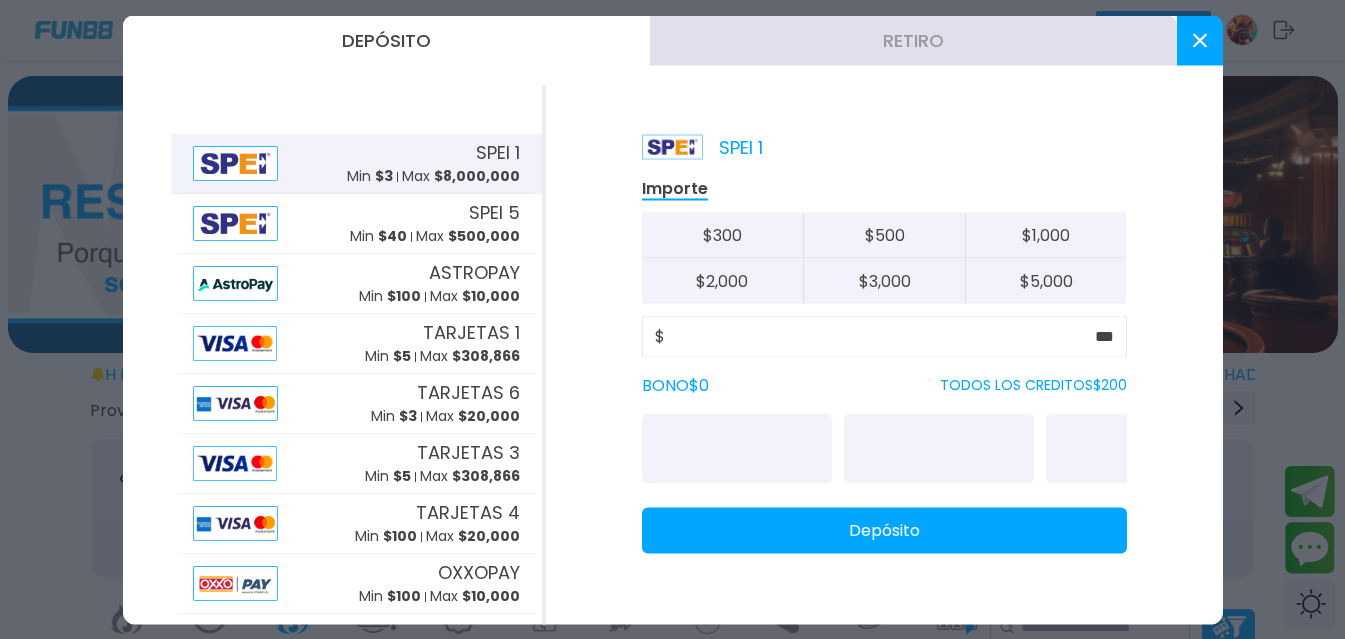 drag, startPoint x: 840, startPoint y: 540, endPoint x: 771, endPoint y: 362, distance: 190.90573 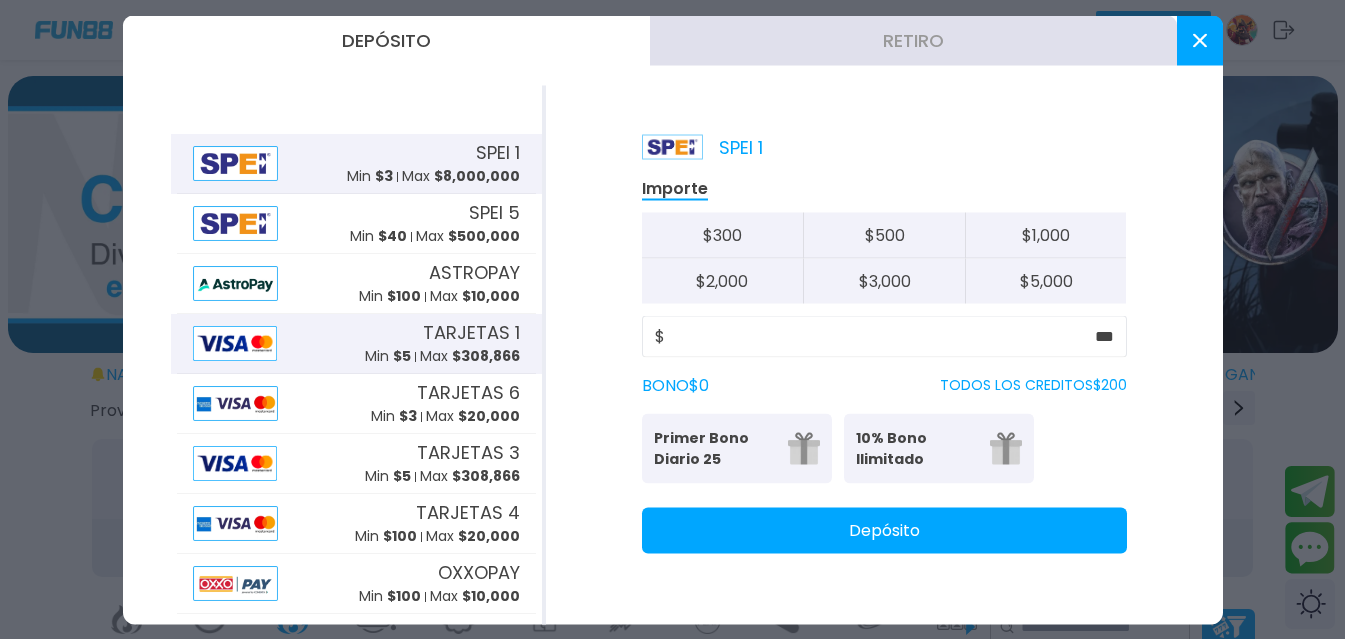 click on "TARJETAS 1 Min   $ 5 Max   $ 308,866" at bounding box center [442, 343] 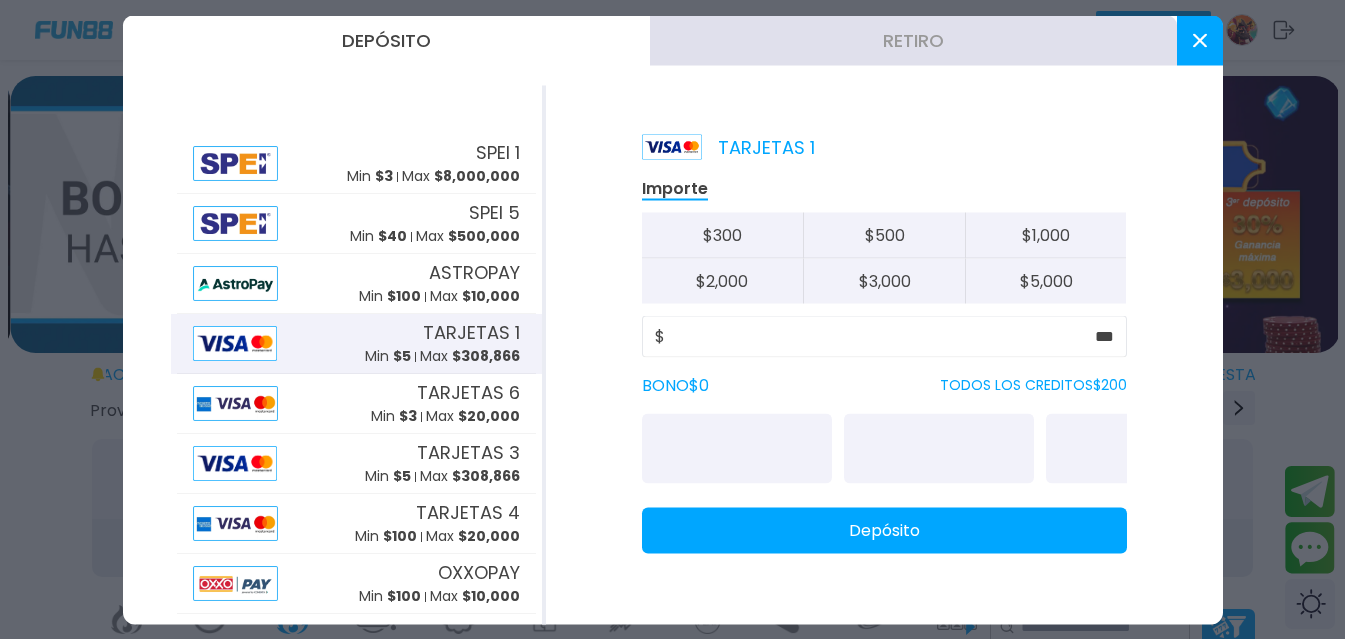click on "Depósito" at bounding box center (884, 530) 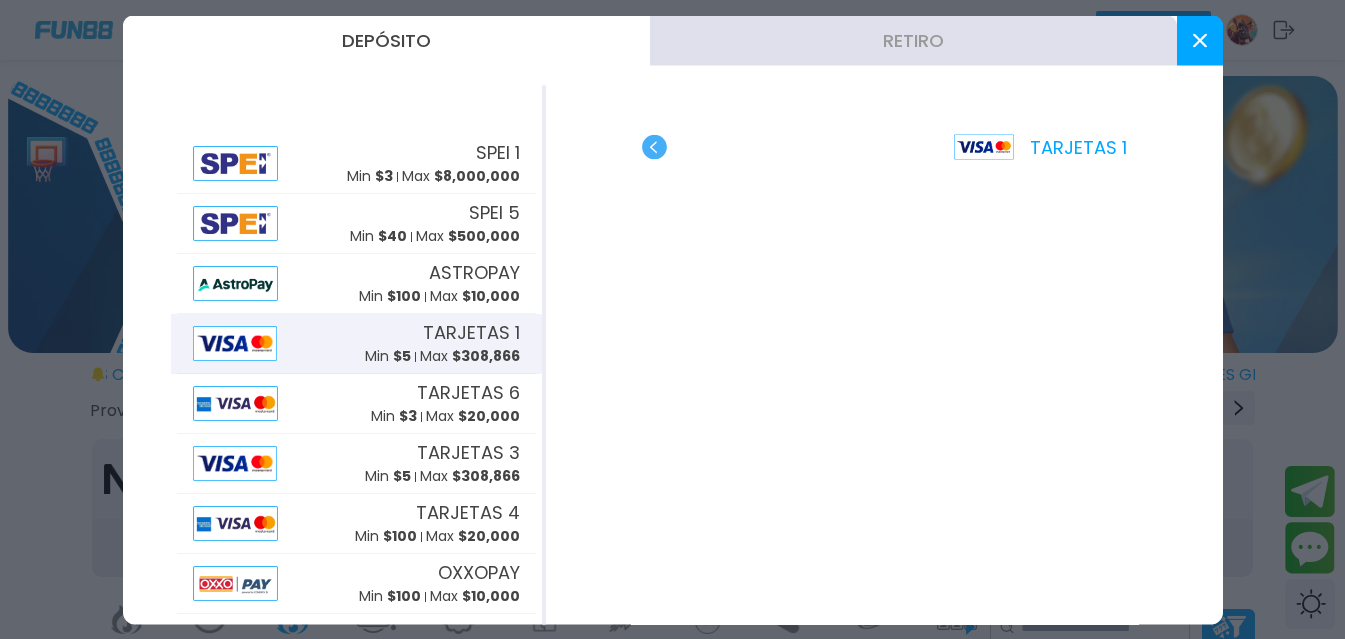 click 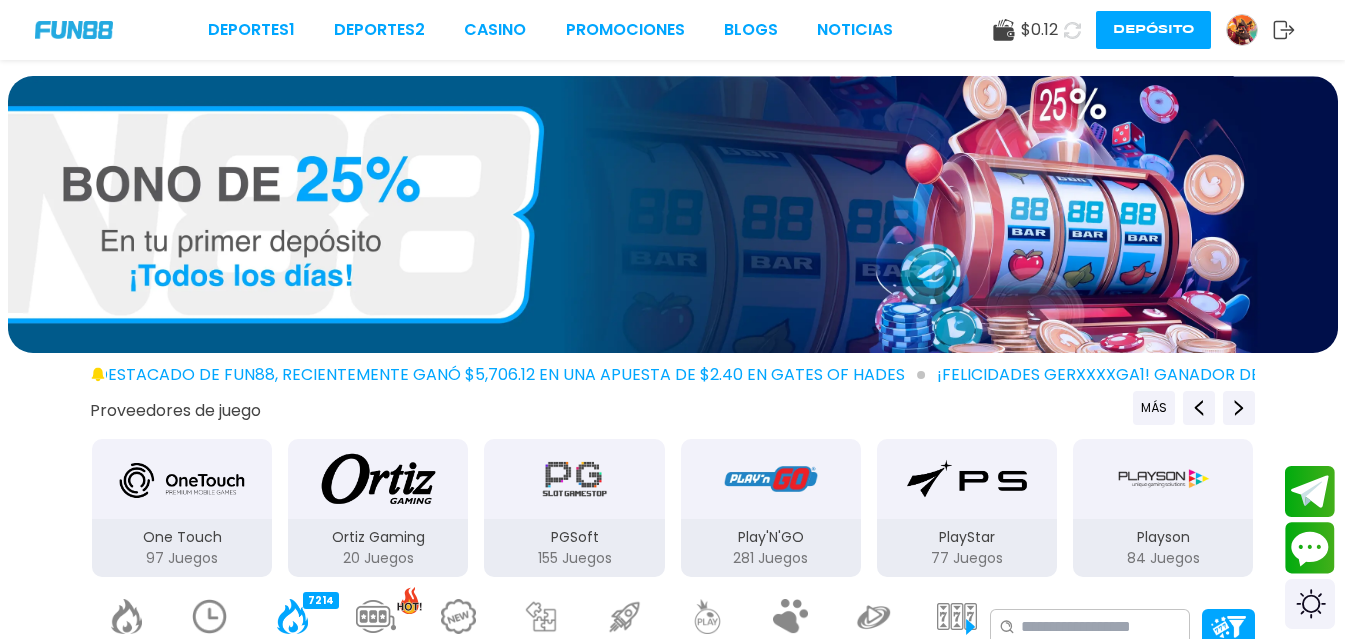 click 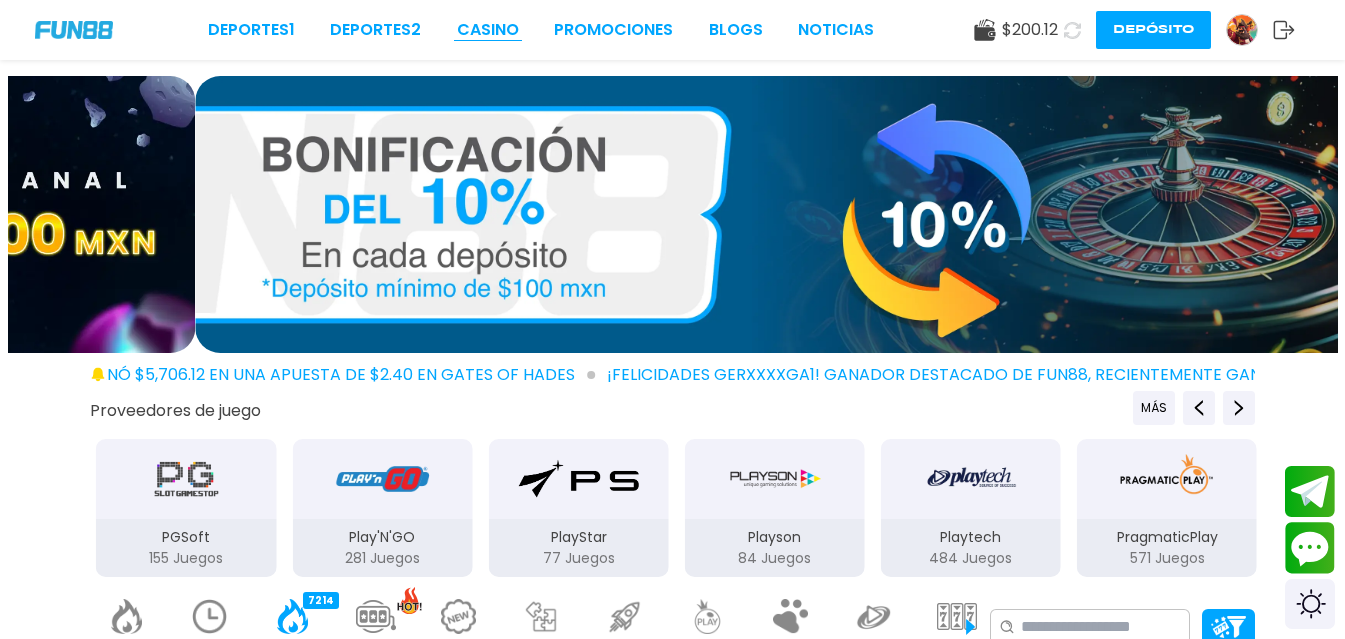 click on "CASINO" at bounding box center (488, 30) 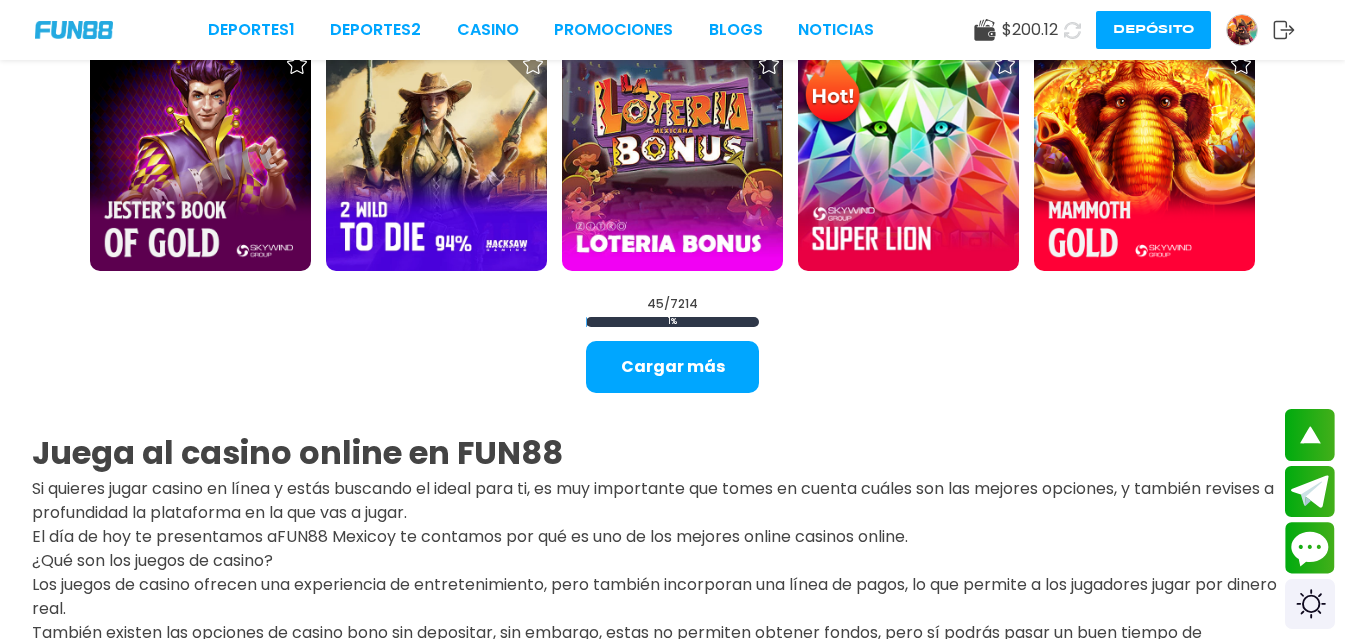 scroll, scrollTop: 2600, scrollLeft: 0, axis: vertical 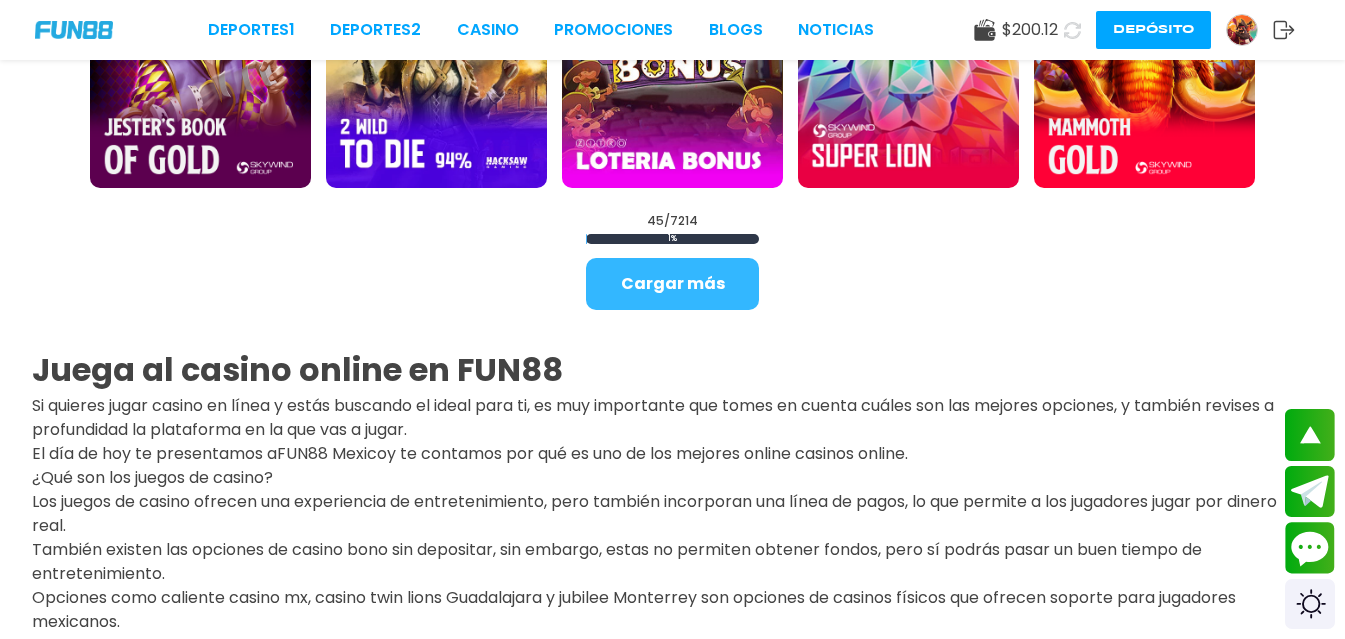 click on "Cargar más" at bounding box center [672, 284] 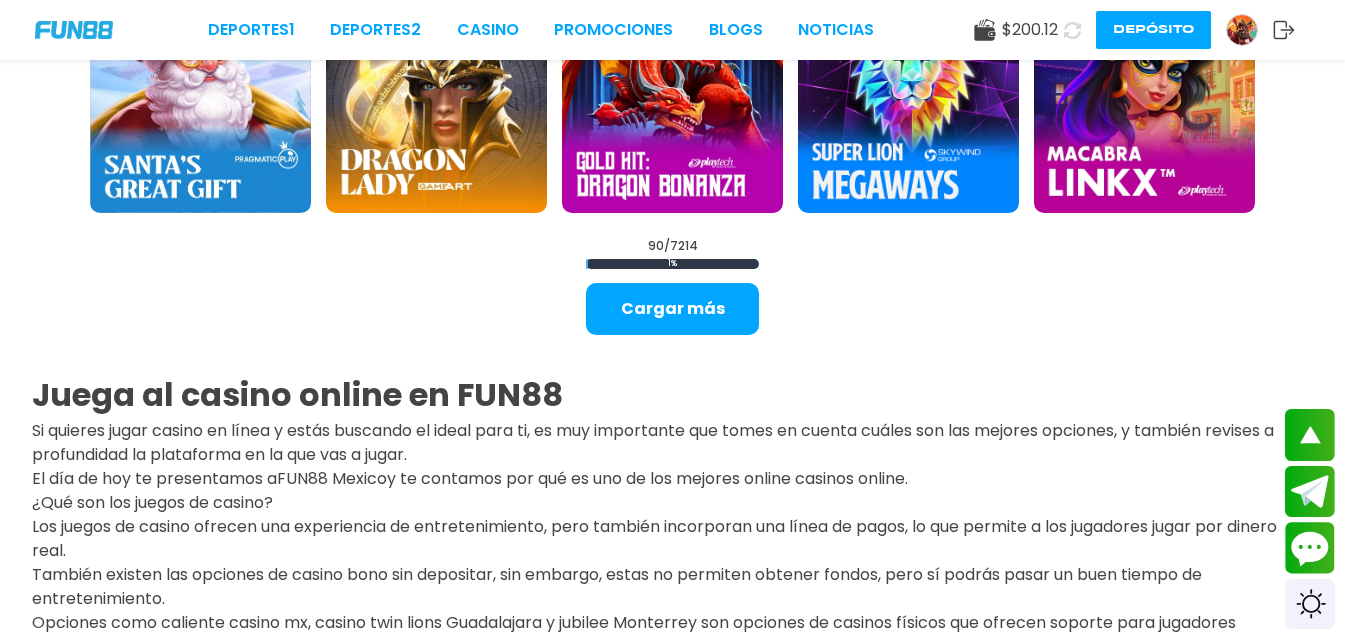 scroll, scrollTop: 4700, scrollLeft: 0, axis: vertical 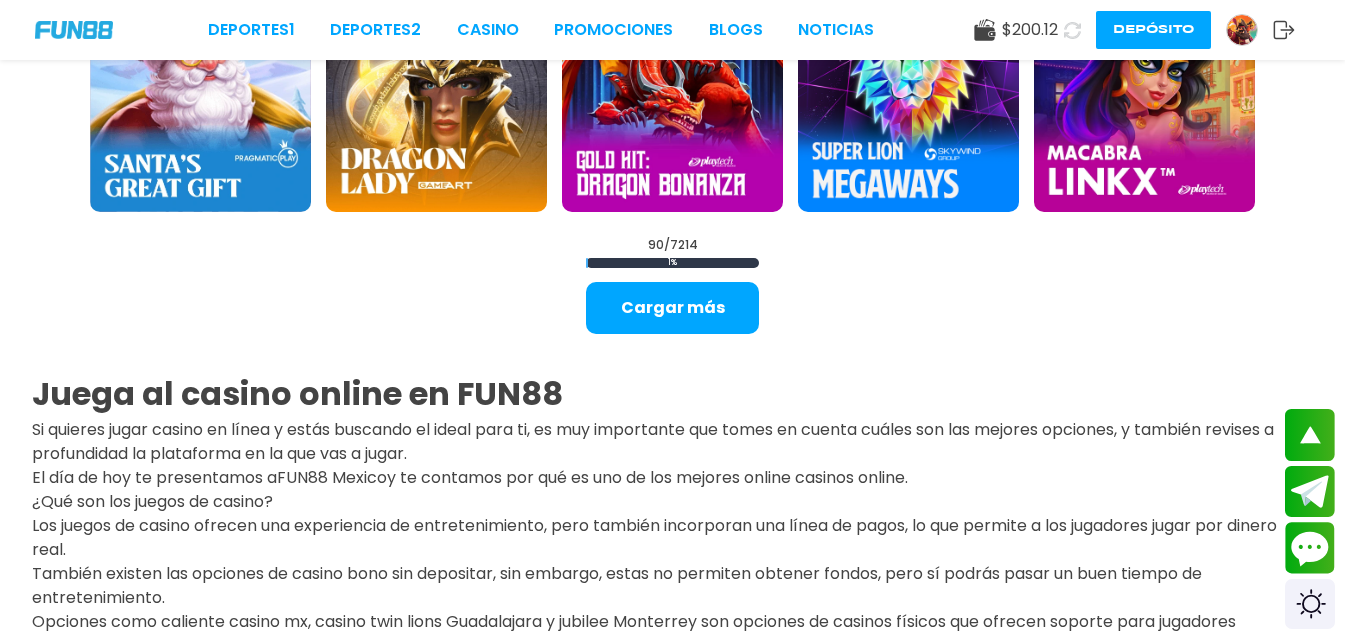 click on "Cargar más" at bounding box center [672, 308] 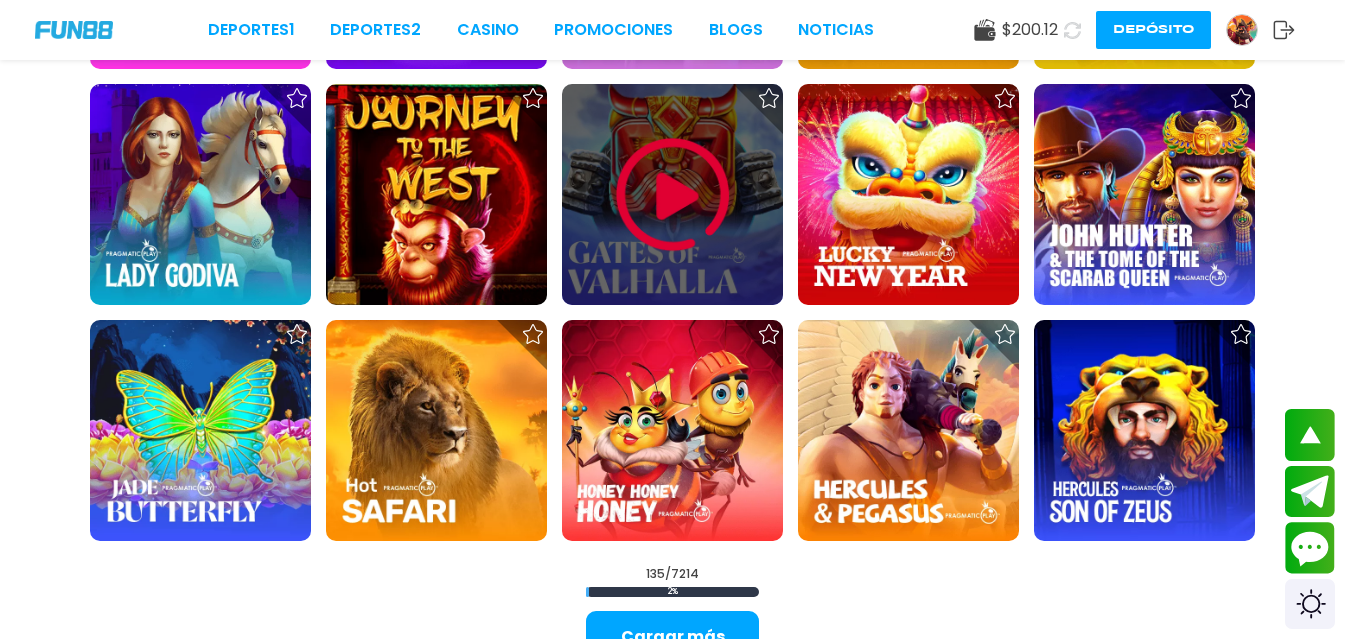scroll, scrollTop: 6800, scrollLeft: 0, axis: vertical 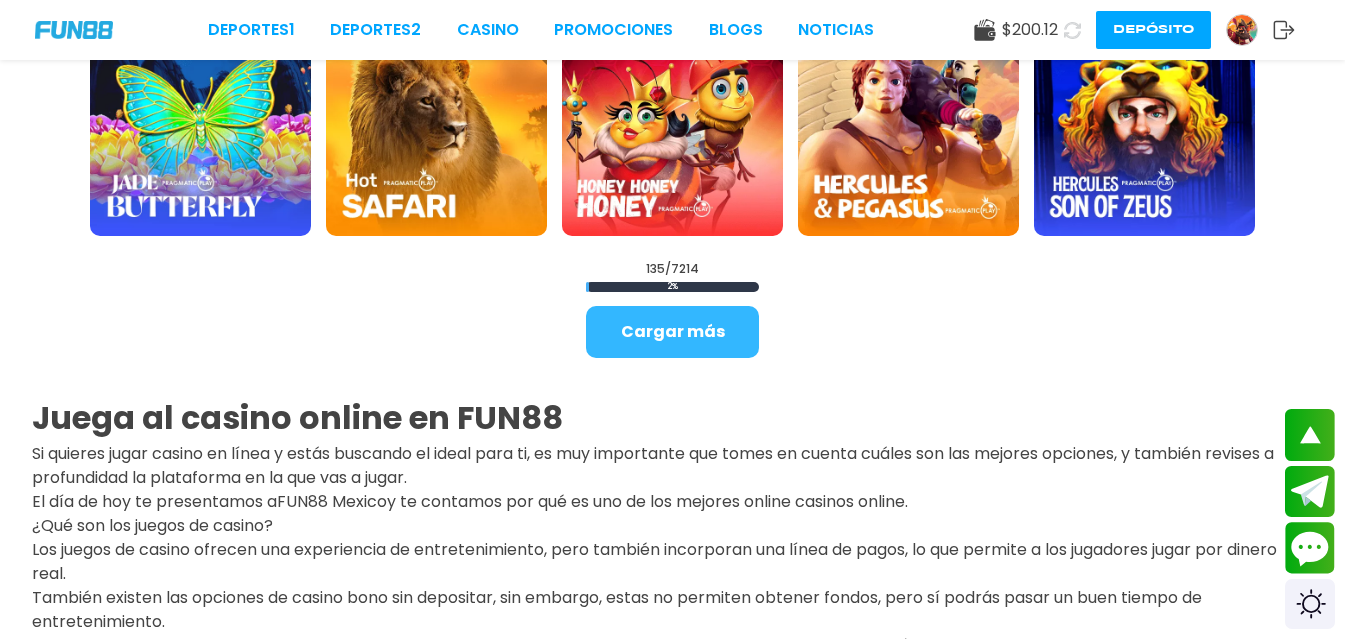 click on "Cargar más" at bounding box center [672, 332] 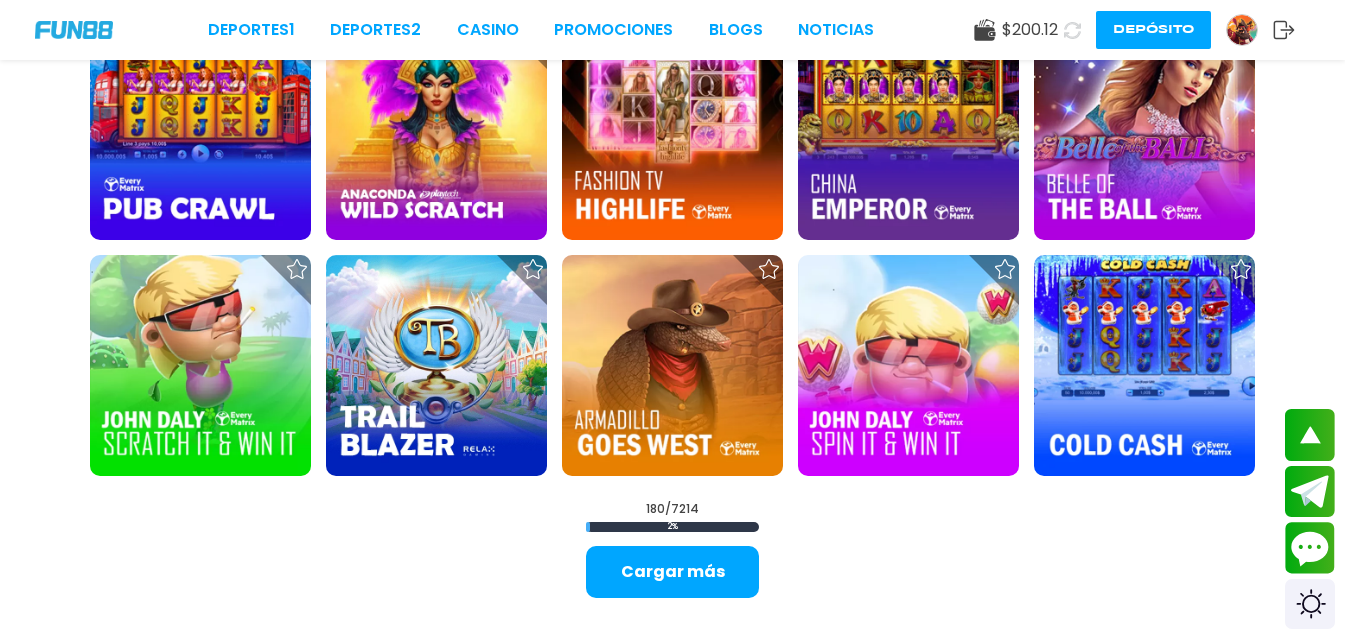 scroll, scrollTop: 8800, scrollLeft: 0, axis: vertical 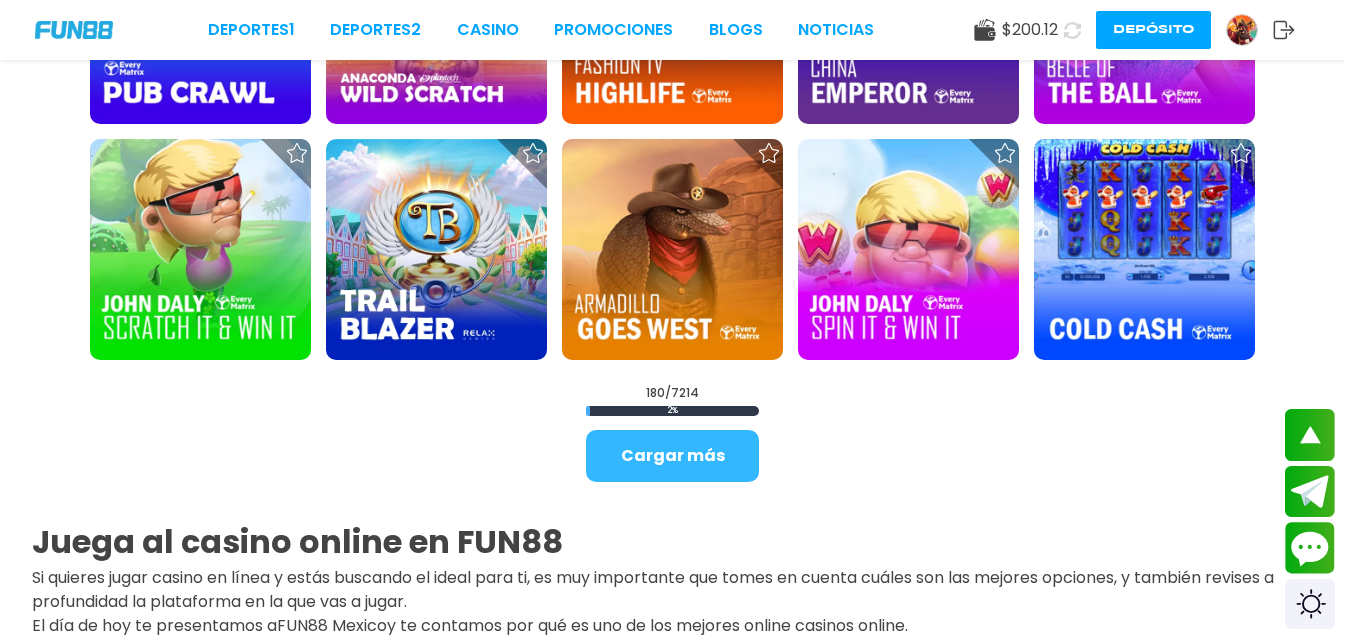 click on "Cargar más" at bounding box center (672, 456) 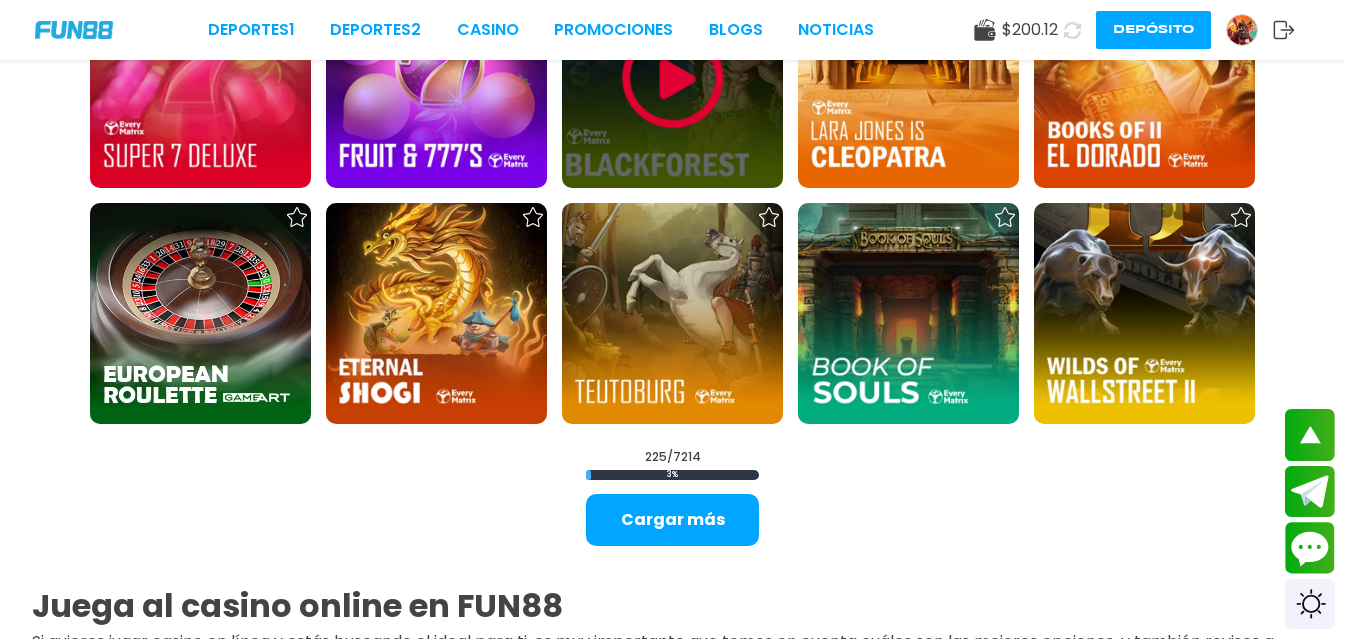 scroll, scrollTop: 10900, scrollLeft: 0, axis: vertical 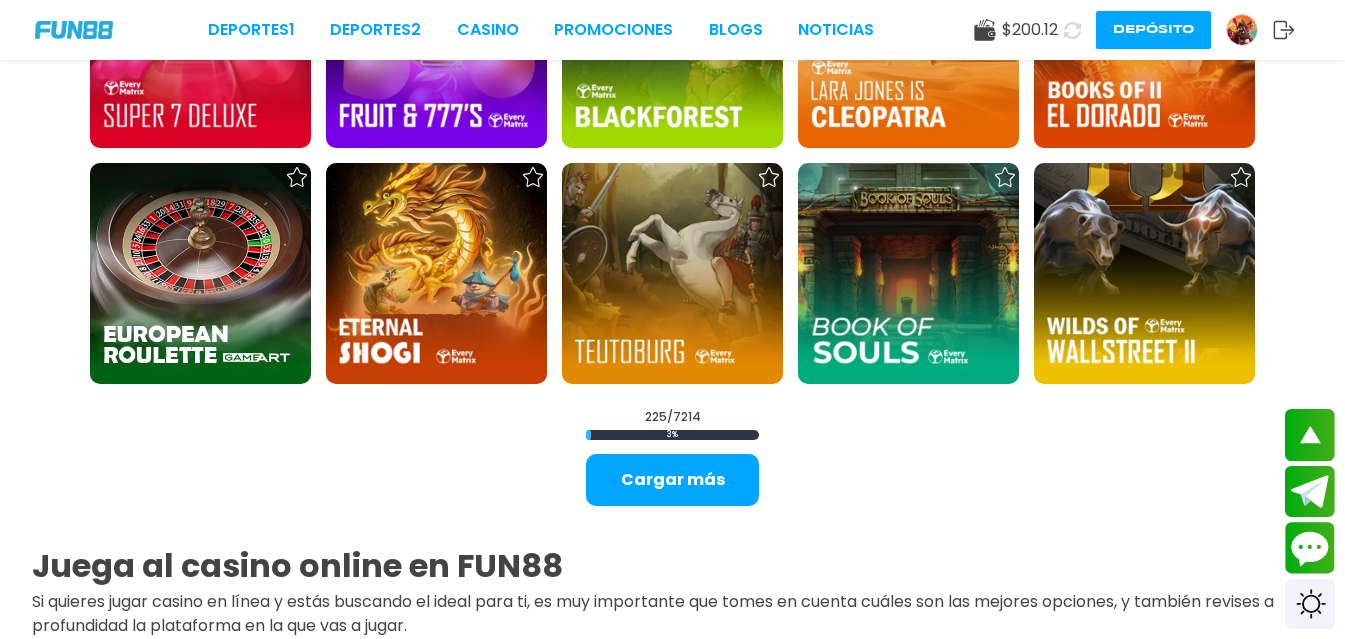 click on "Cargar más" at bounding box center (672, 480) 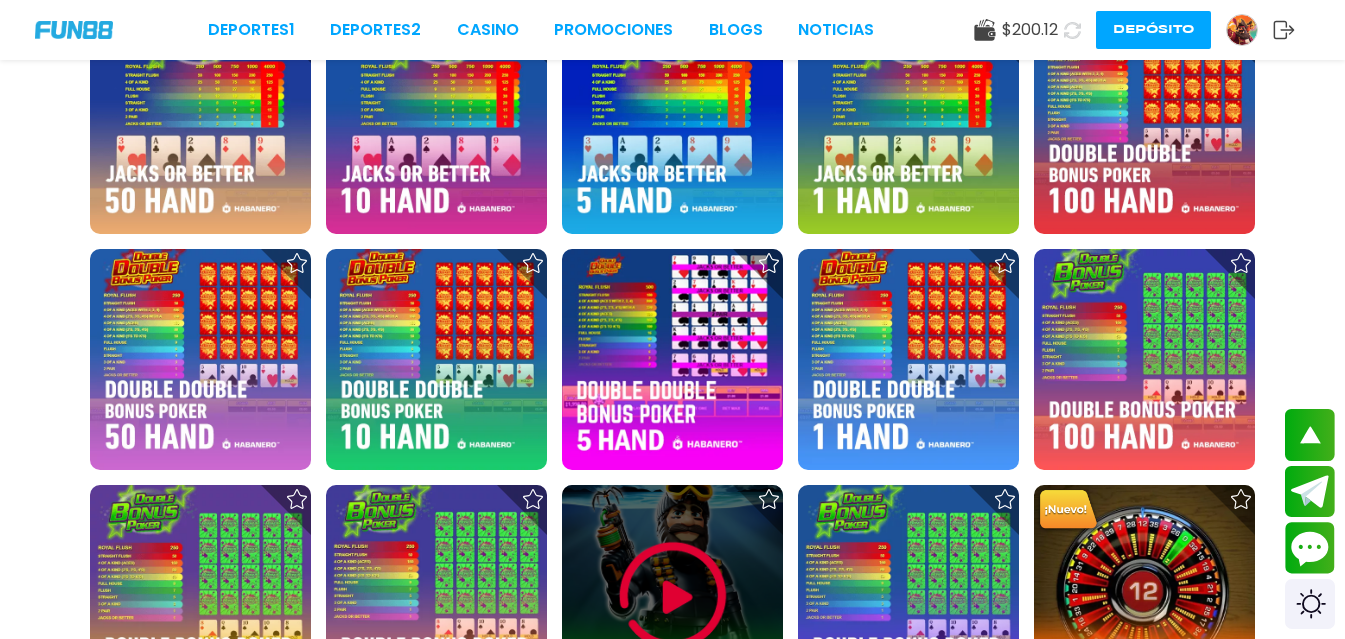 scroll, scrollTop: 12300, scrollLeft: 0, axis: vertical 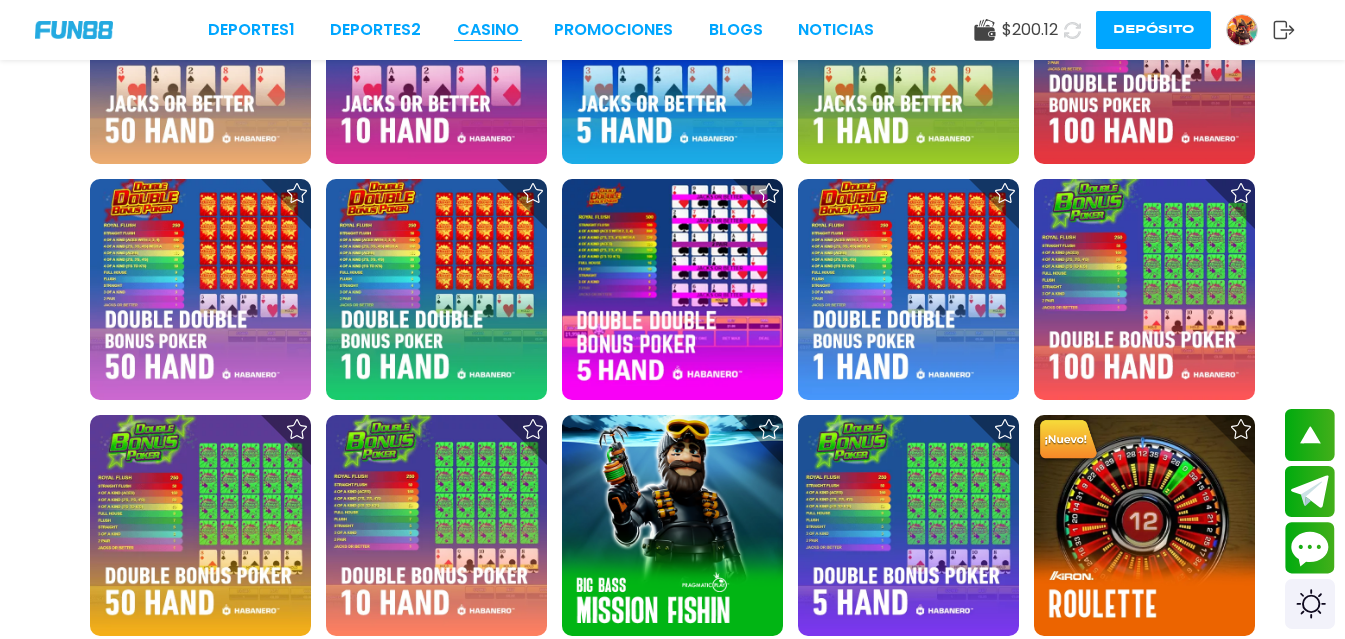click on "CASINO" at bounding box center (488, 30) 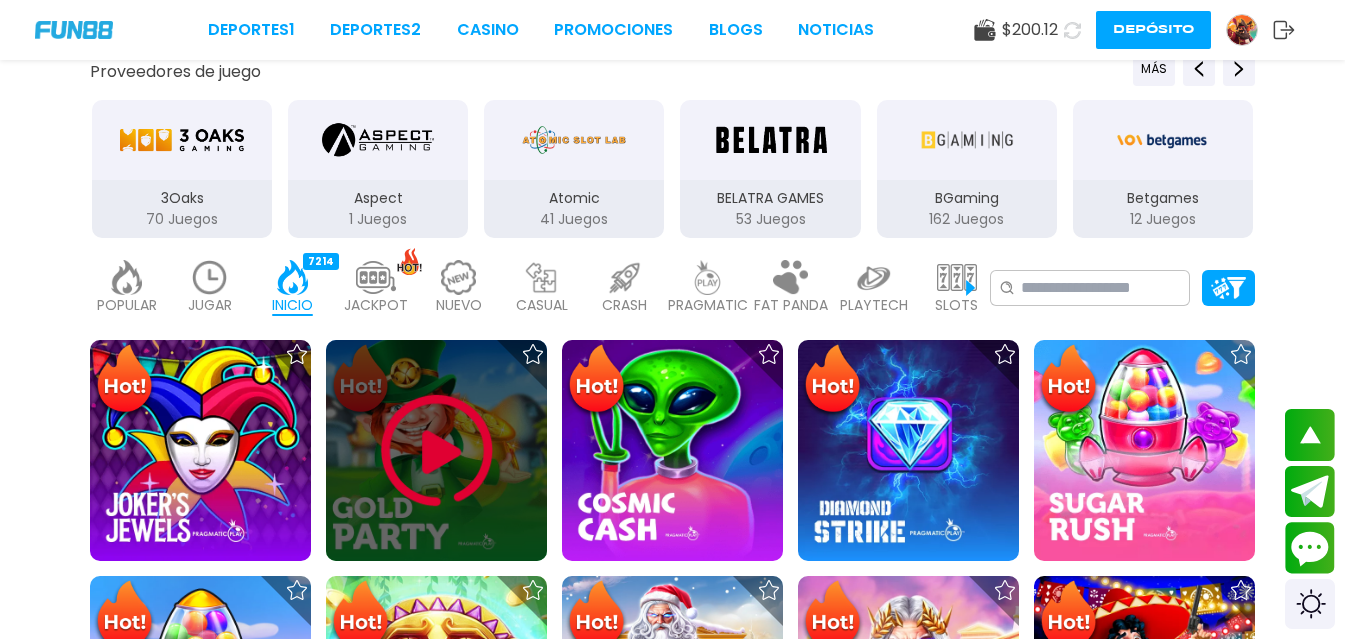 scroll, scrollTop: 200, scrollLeft: 0, axis: vertical 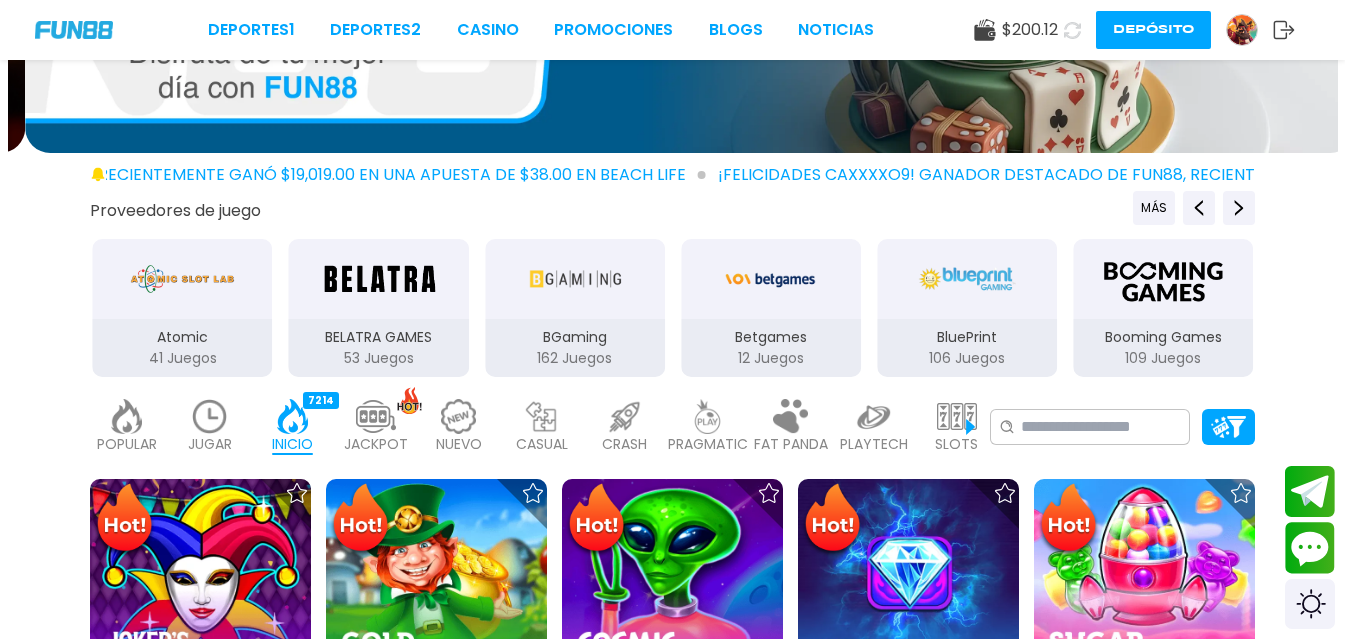 click at bounding box center (376, 416) 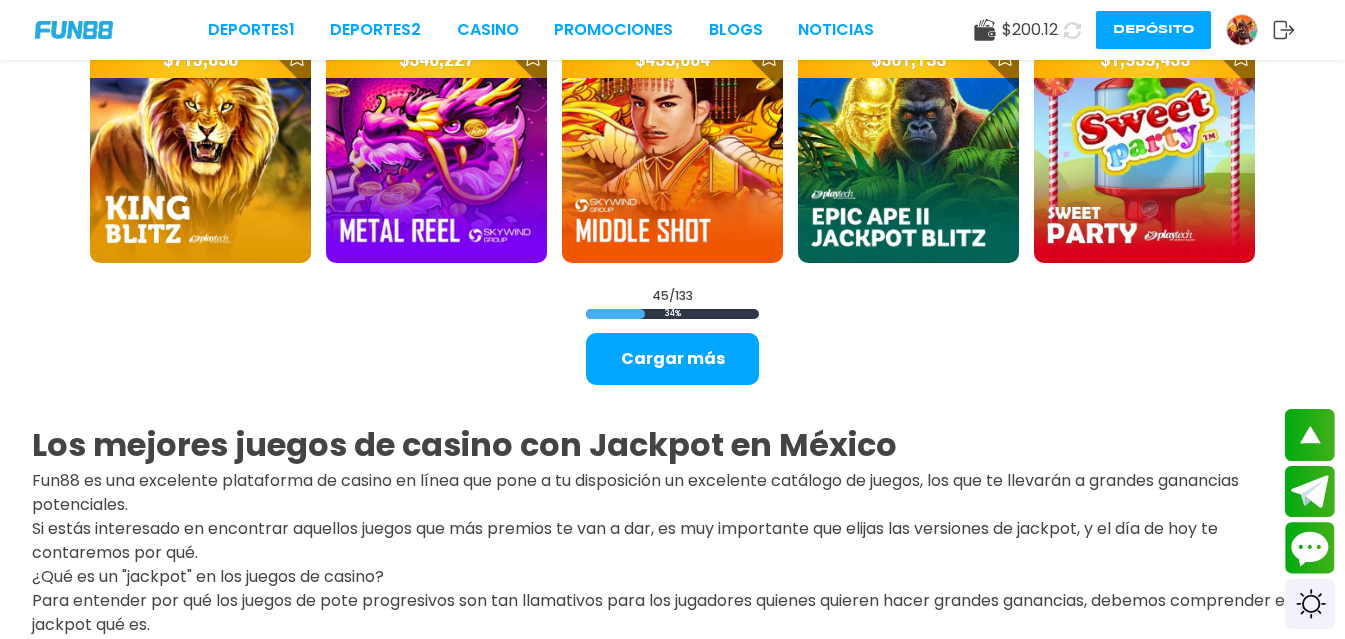 scroll, scrollTop: 2400, scrollLeft: 0, axis: vertical 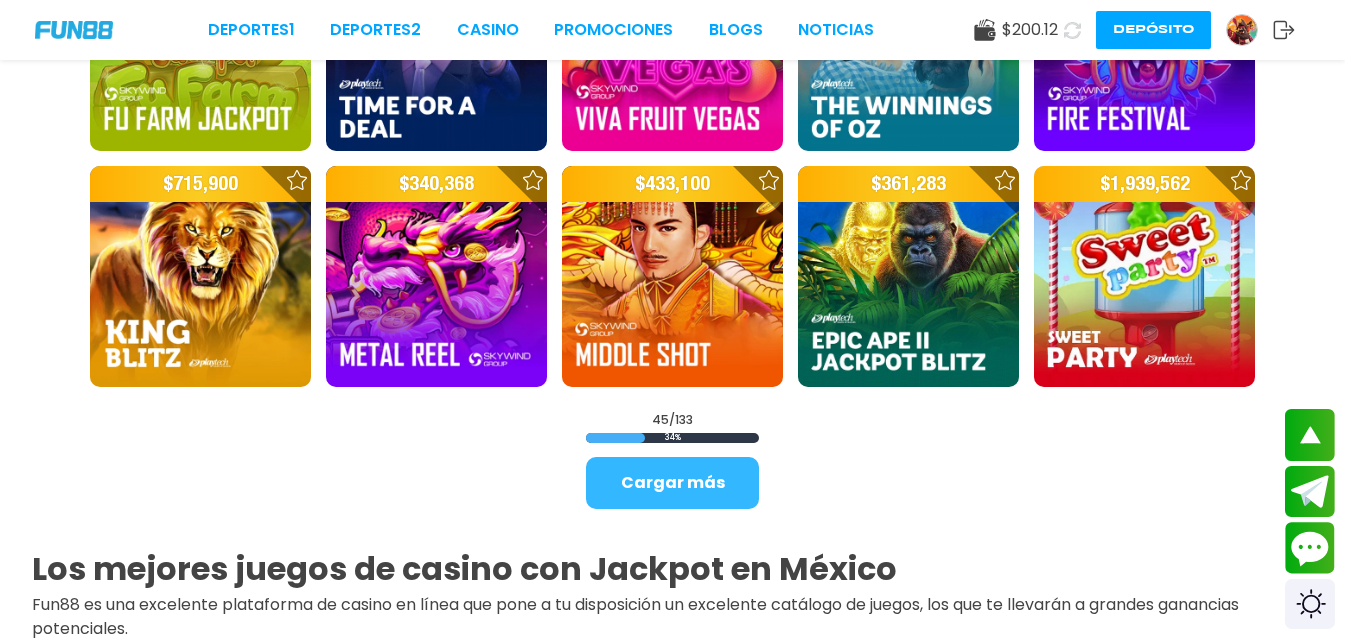 click on "Cargar más" at bounding box center [672, 483] 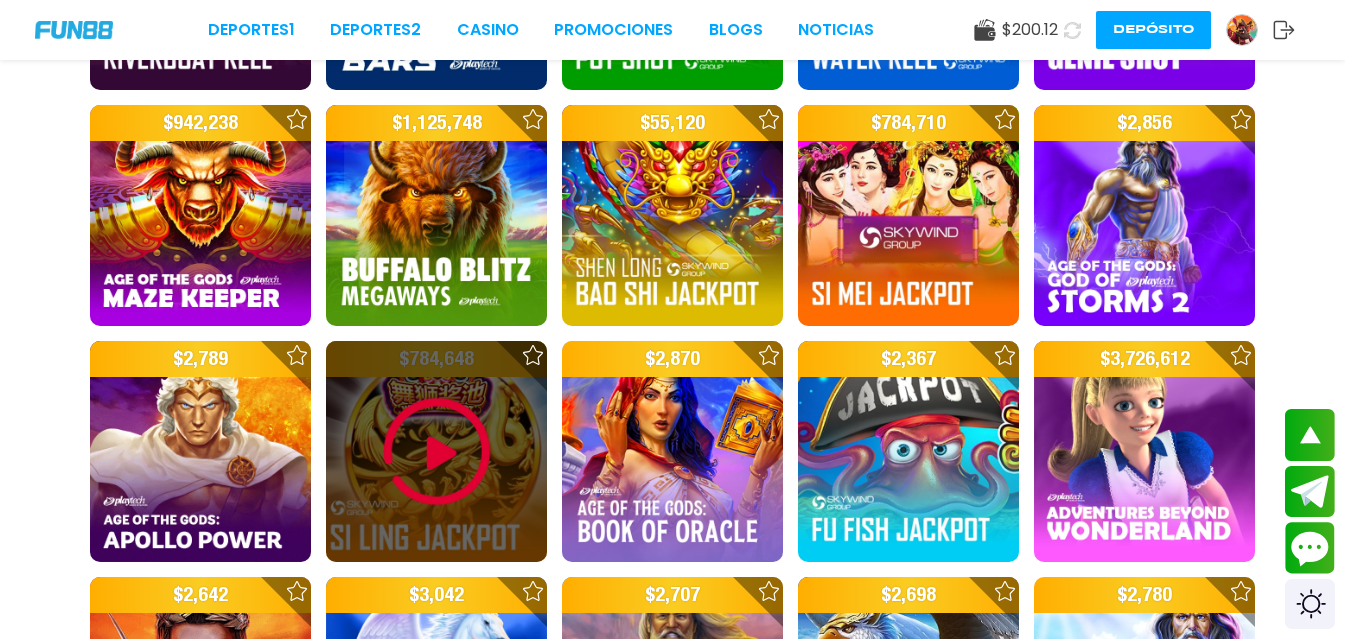 scroll, scrollTop: 4100, scrollLeft: 0, axis: vertical 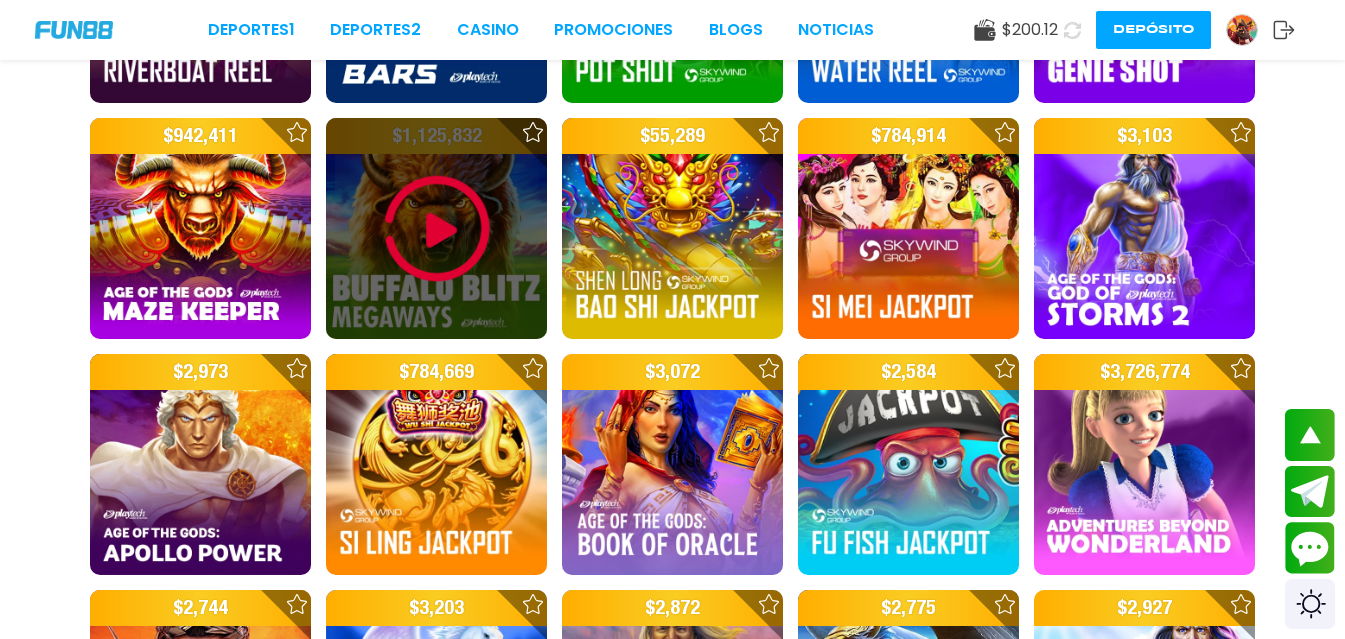 click at bounding box center (437, 229) 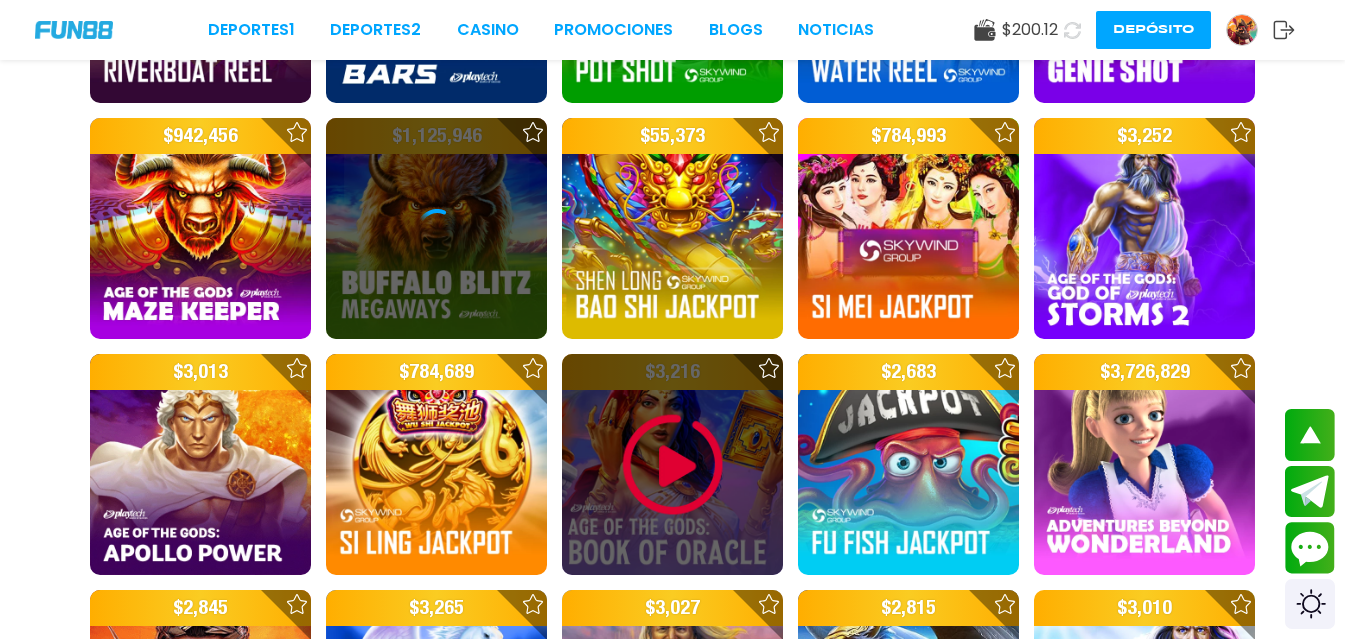 scroll, scrollTop: 0, scrollLeft: 0, axis: both 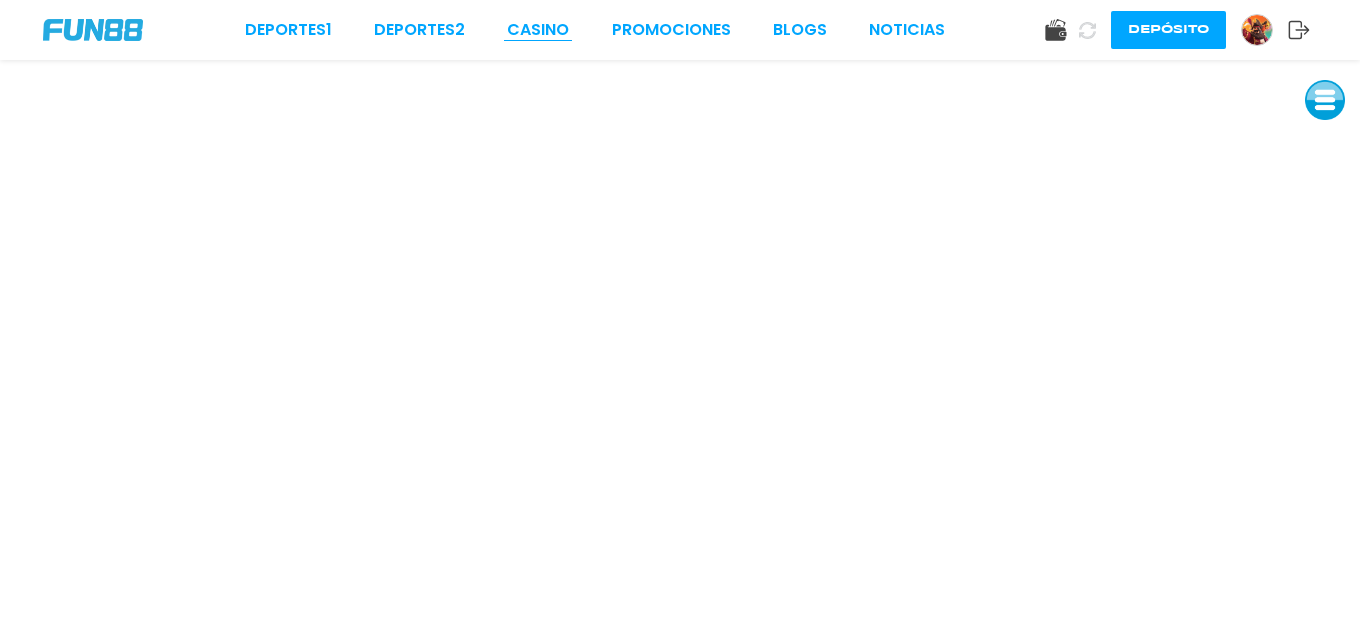click on "CASINO" at bounding box center [538, 30] 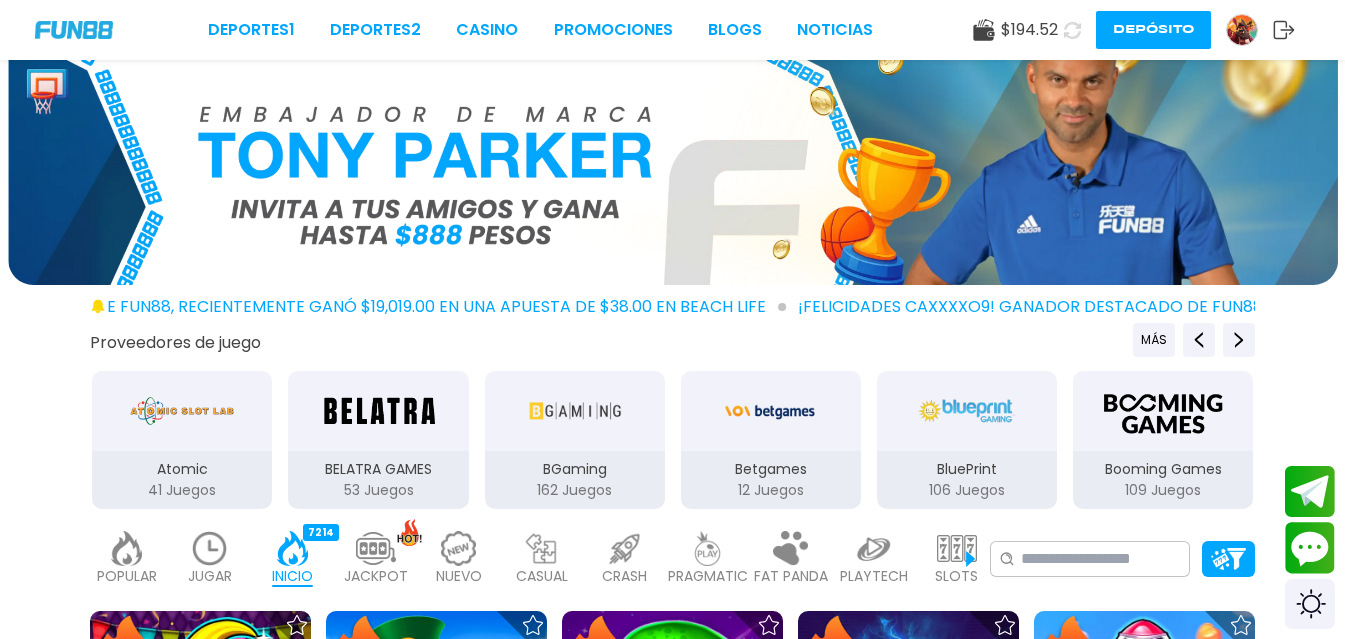 scroll, scrollTop: 200, scrollLeft: 0, axis: vertical 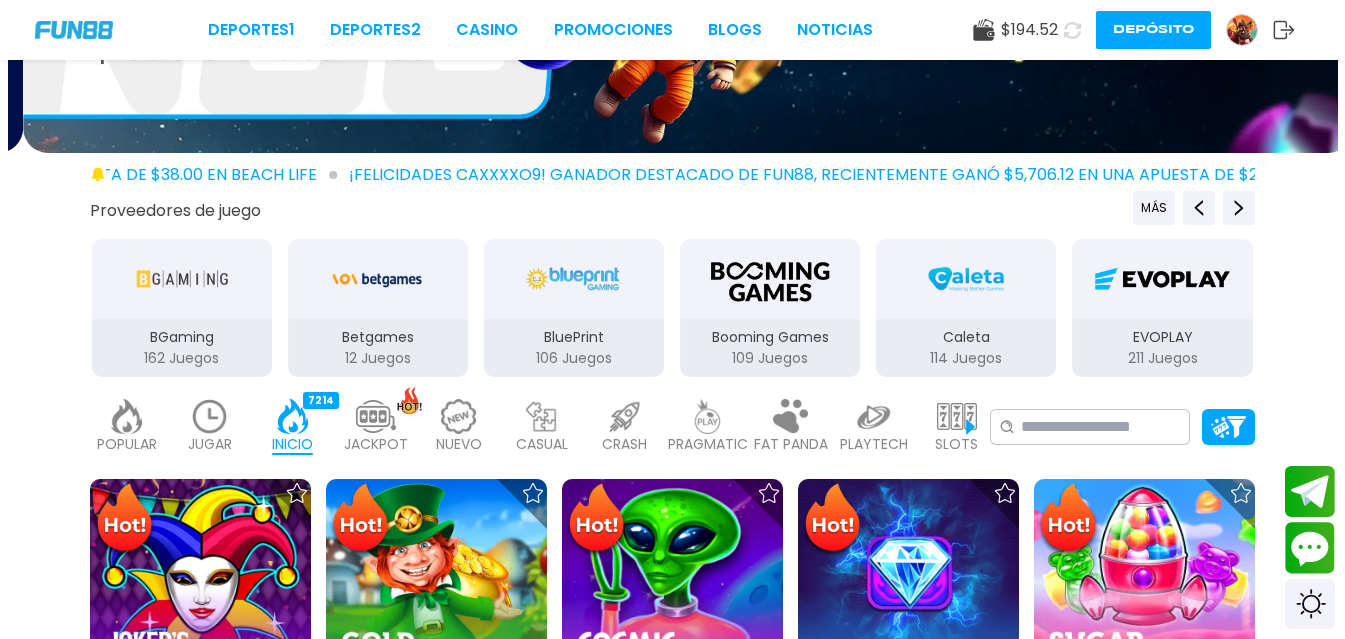 click at bounding box center (957, 416) 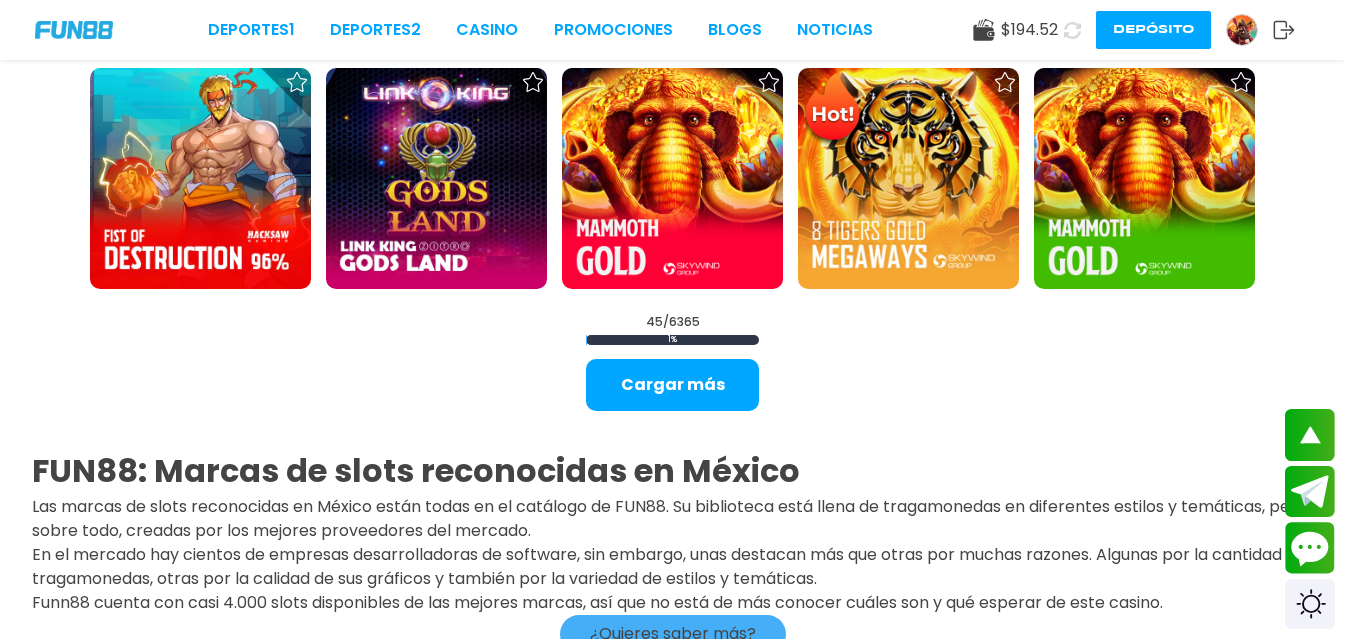 scroll, scrollTop: 2500, scrollLeft: 0, axis: vertical 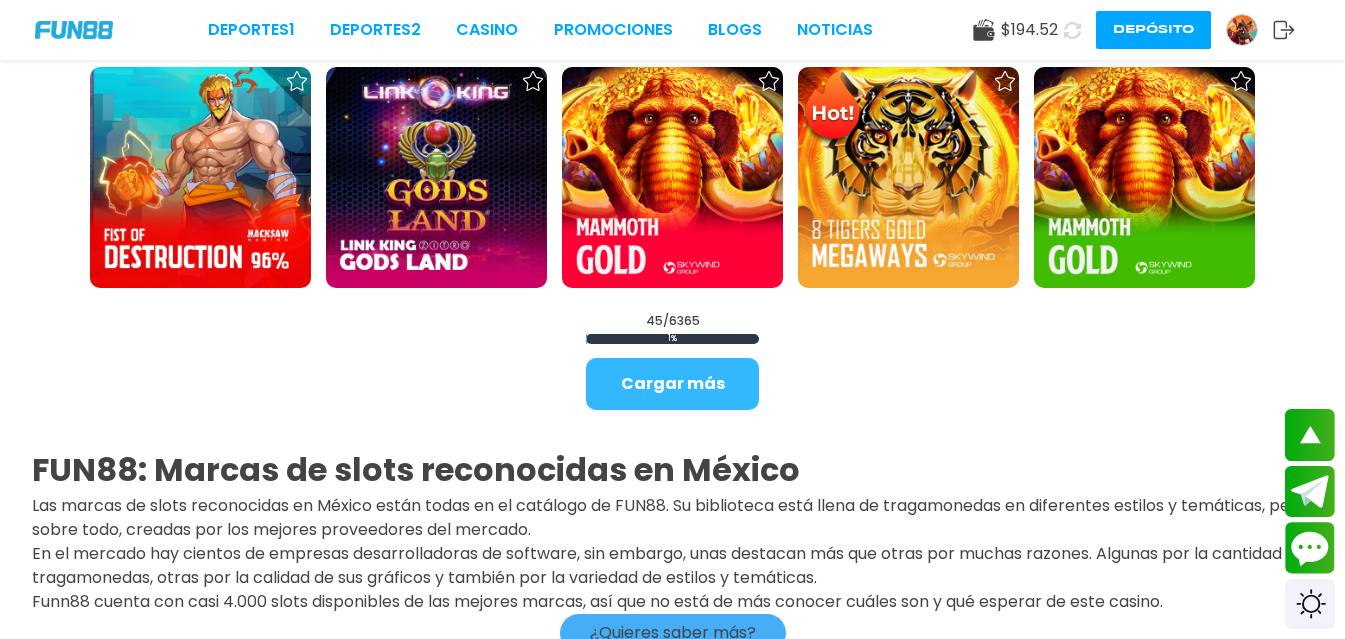 click on "Cargar más" at bounding box center [672, 384] 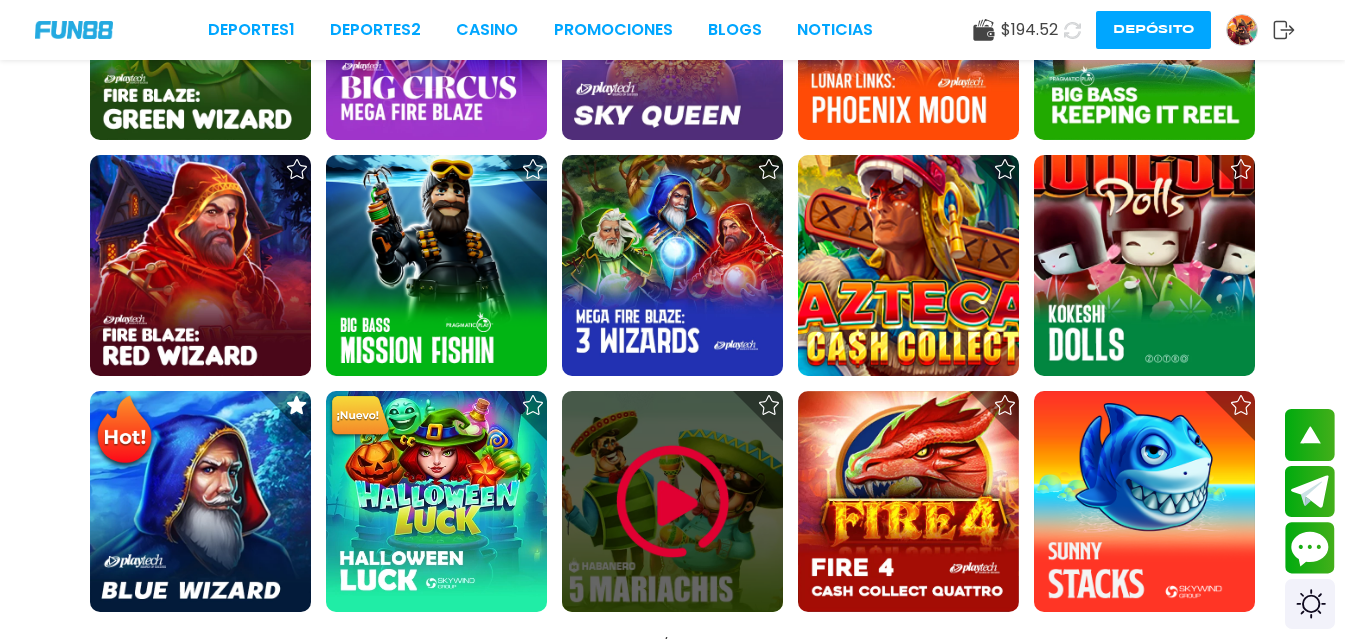scroll, scrollTop: 4400, scrollLeft: 0, axis: vertical 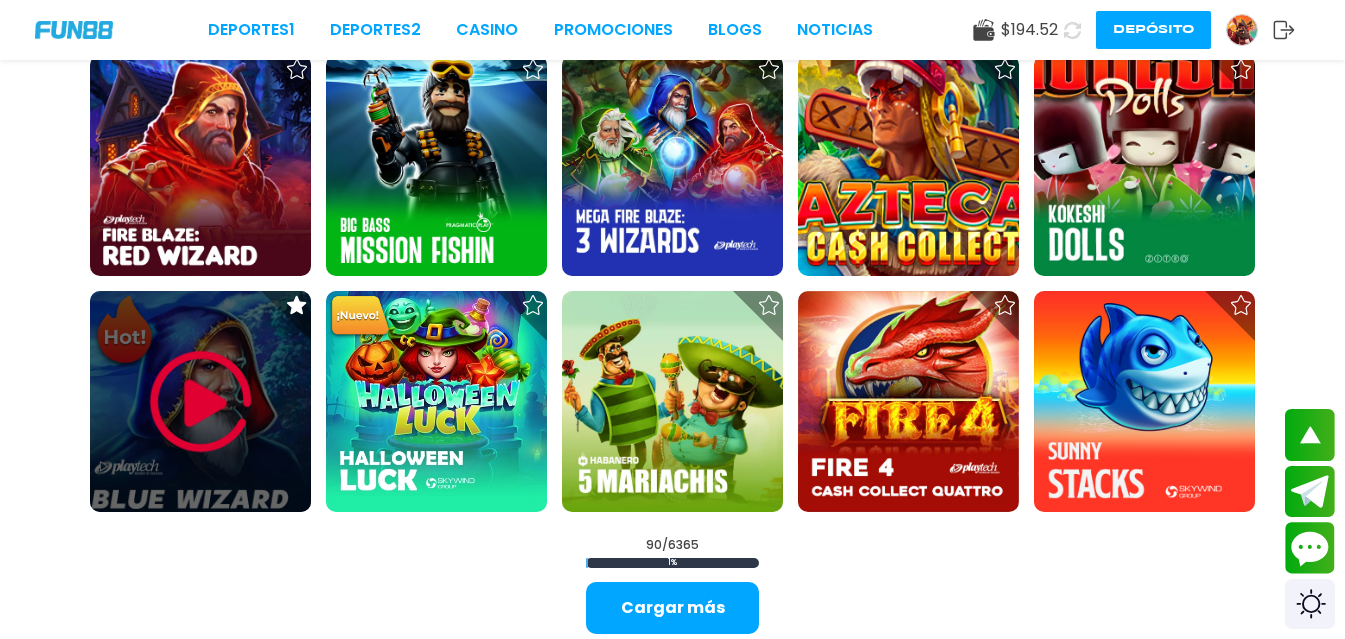 click at bounding box center [201, 402] 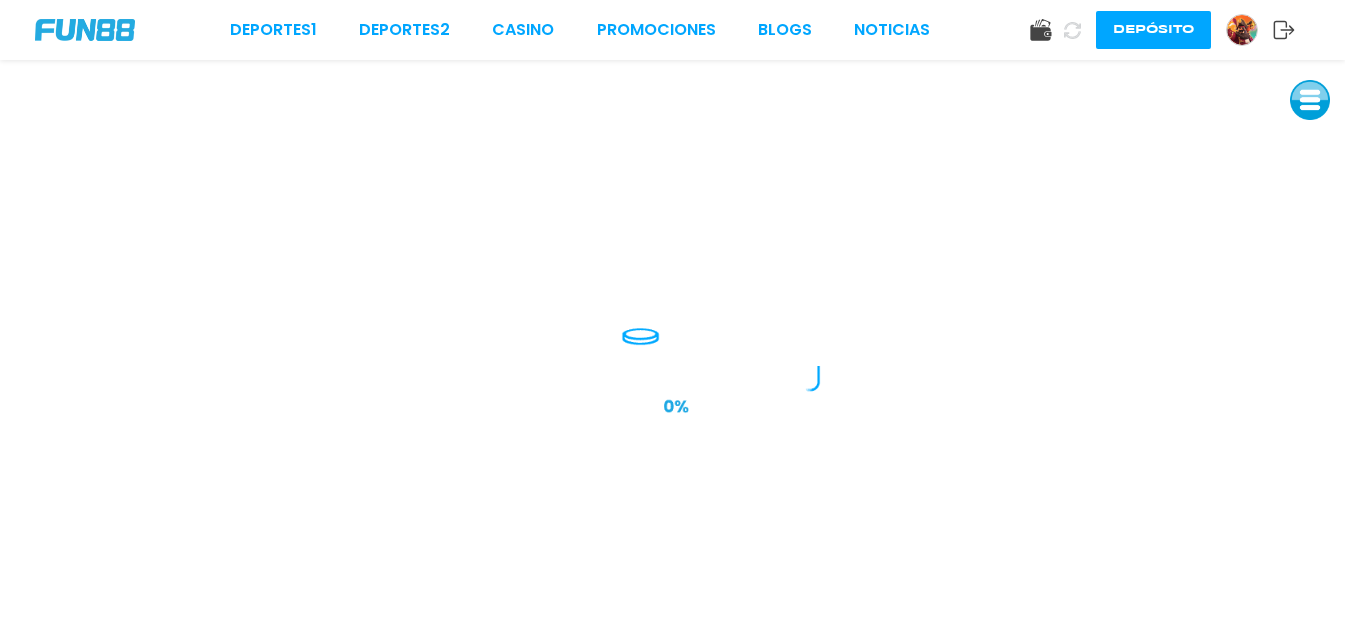 scroll, scrollTop: 0, scrollLeft: 0, axis: both 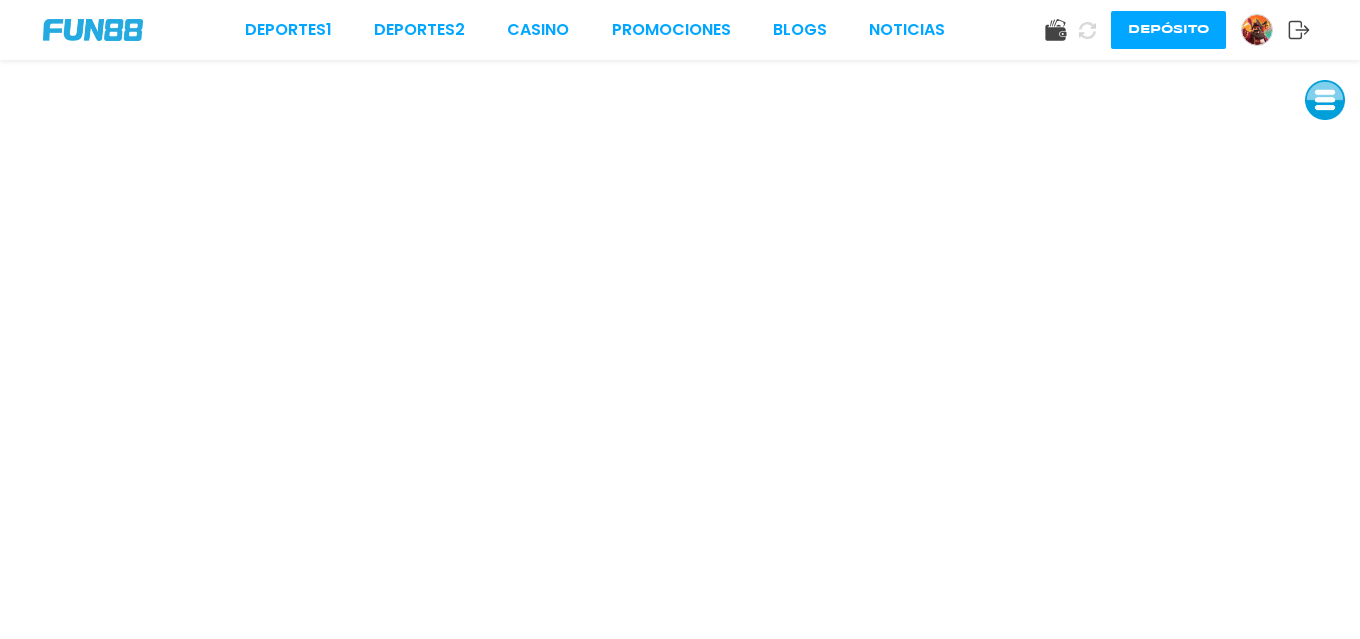 click on "Deportes  1 Deportes  2 CASINO Promociones BLOGS NOTICIAS" at bounding box center (595, 30) 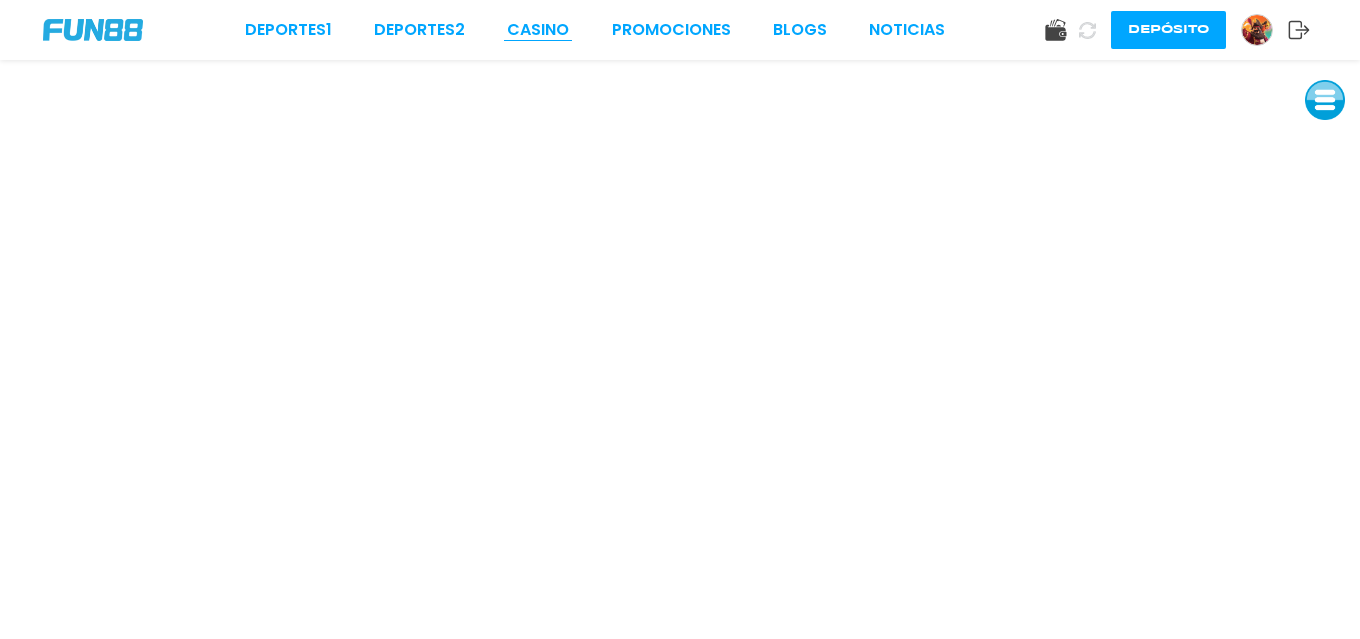 click on "CASINO" at bounding box center (538, 30) 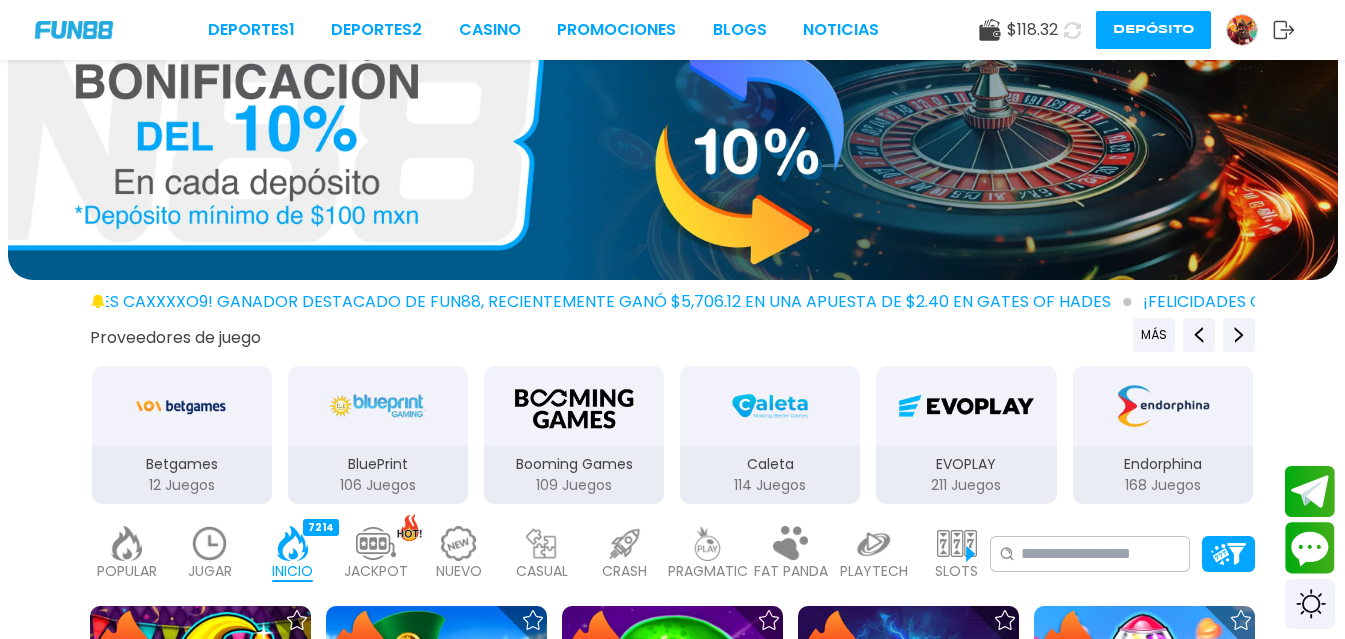scroll, scrollTop: 200, scrollLeft: 0, axis: vertical 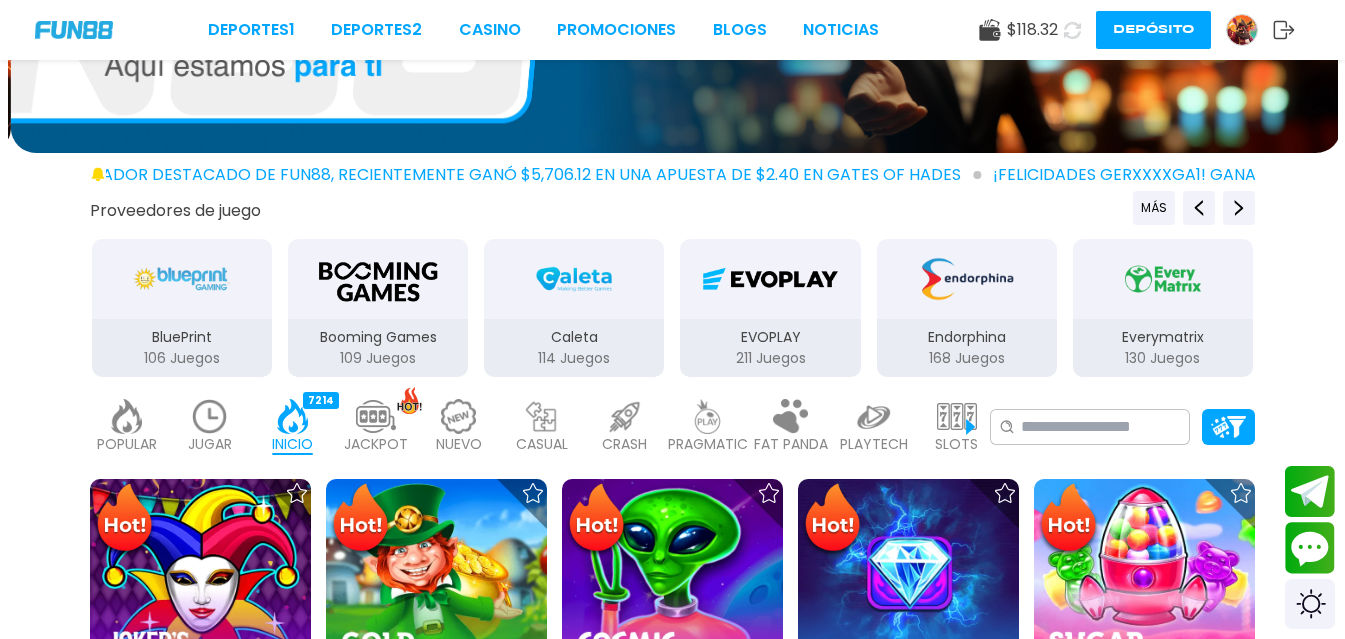 click at bounding box center (459, 416) 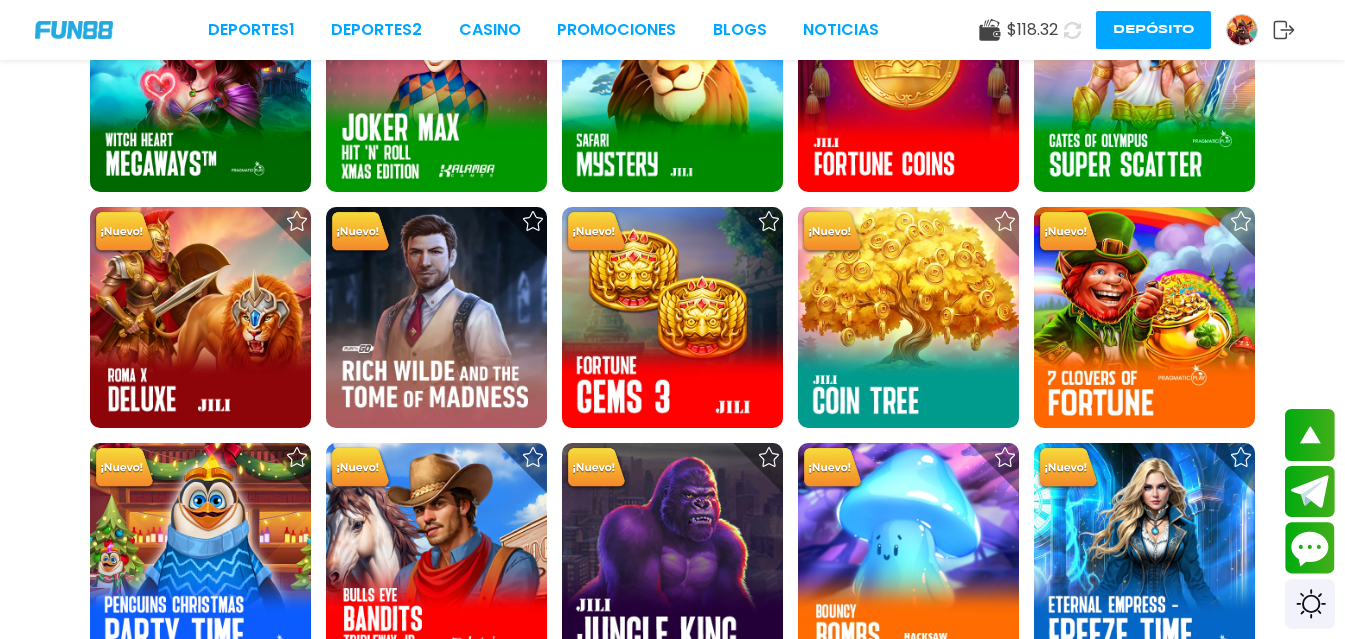 scroll, scrollTop: 1200, scrollLeft: 0, axis: vertical 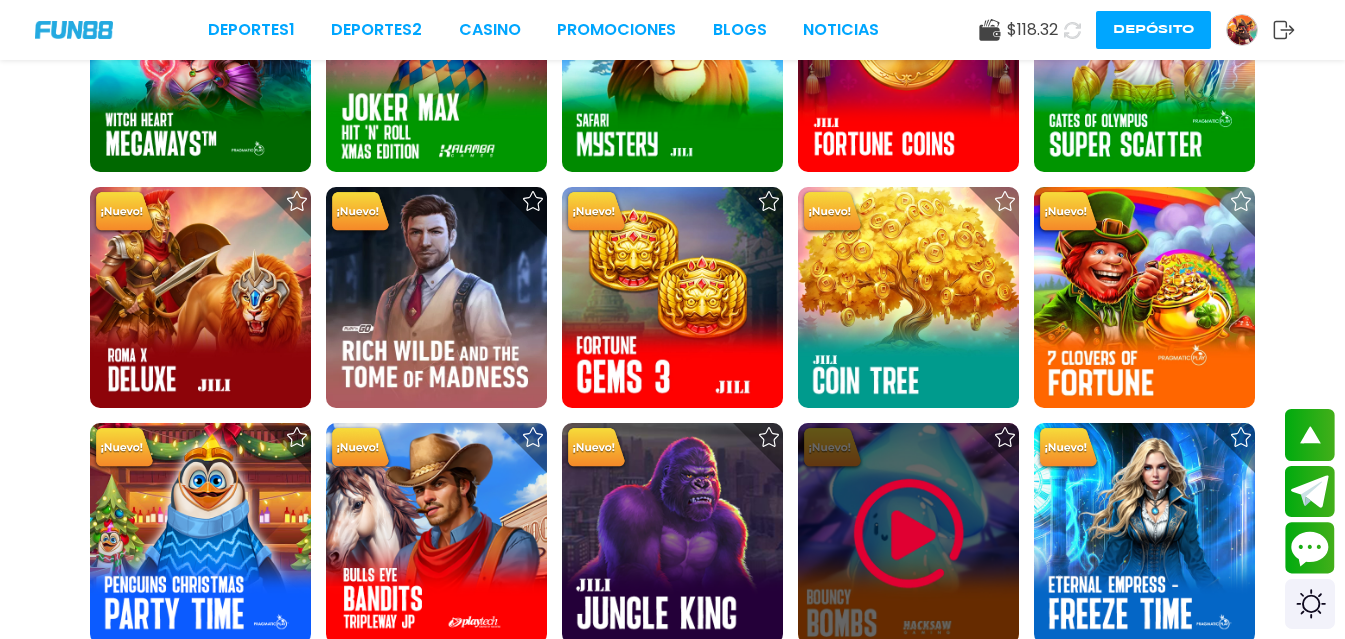 click at bounding box center [909, 534] 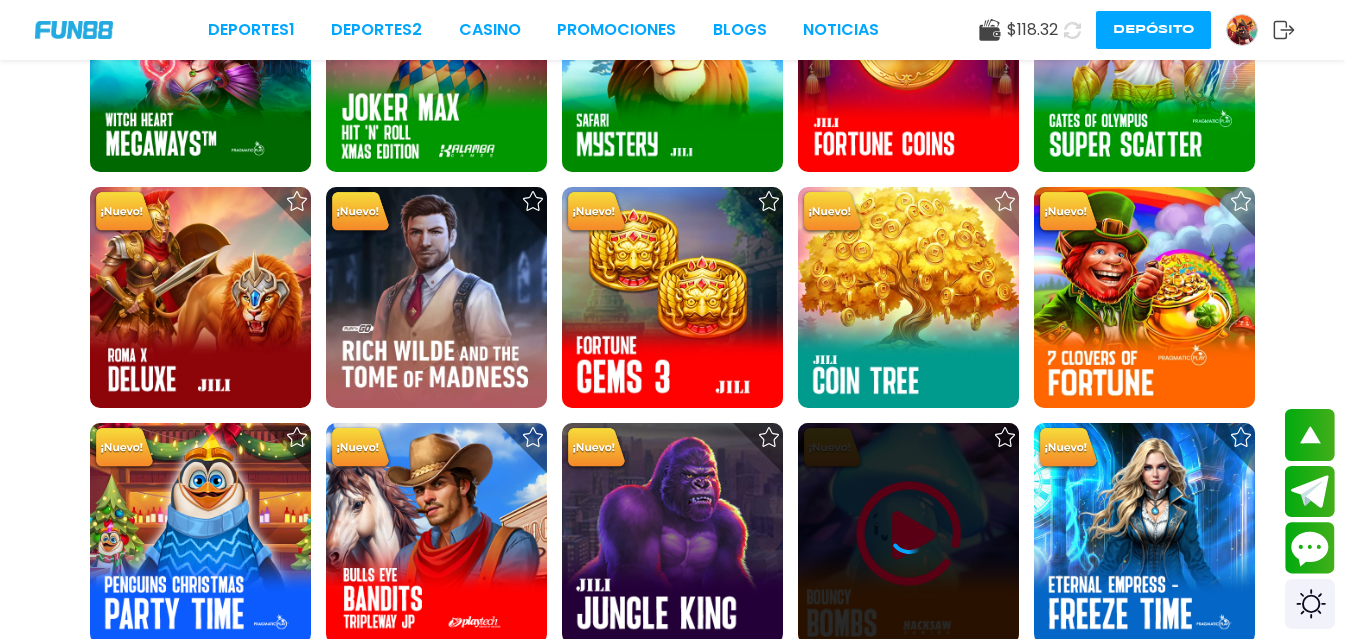 scroll, scrollTop: 0, scrollLeft: 0, axis: both 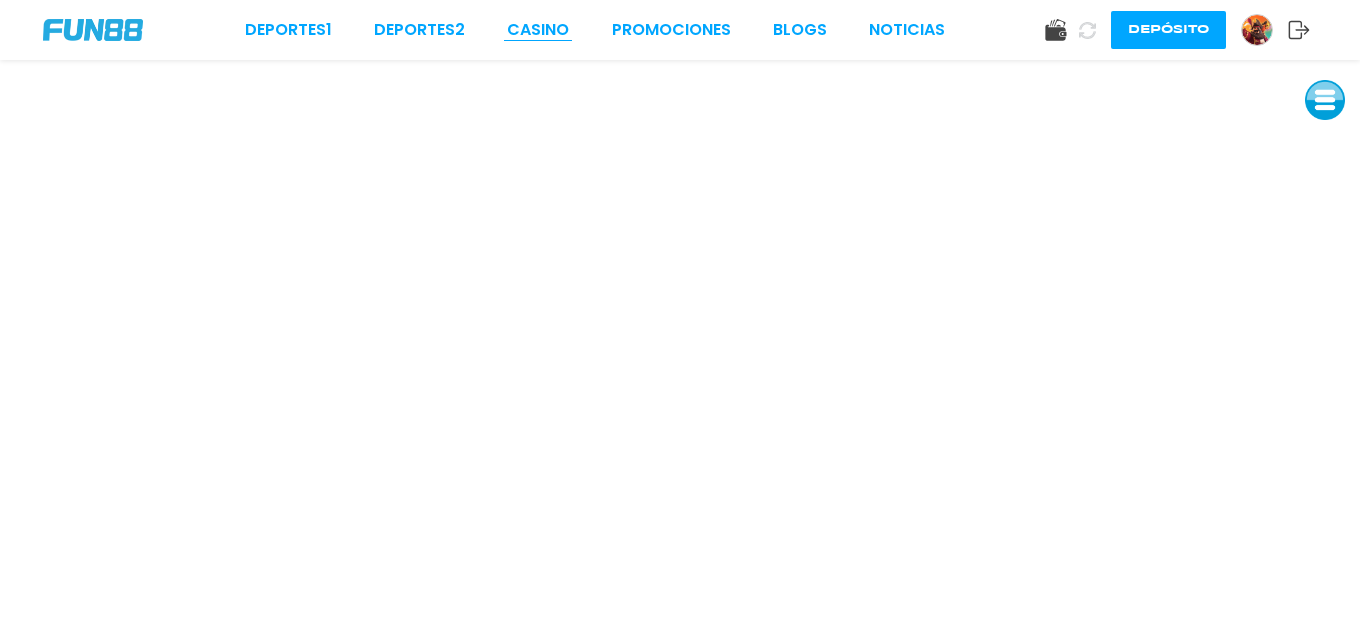 click on "CASINO" at bounding box center [538, 30] 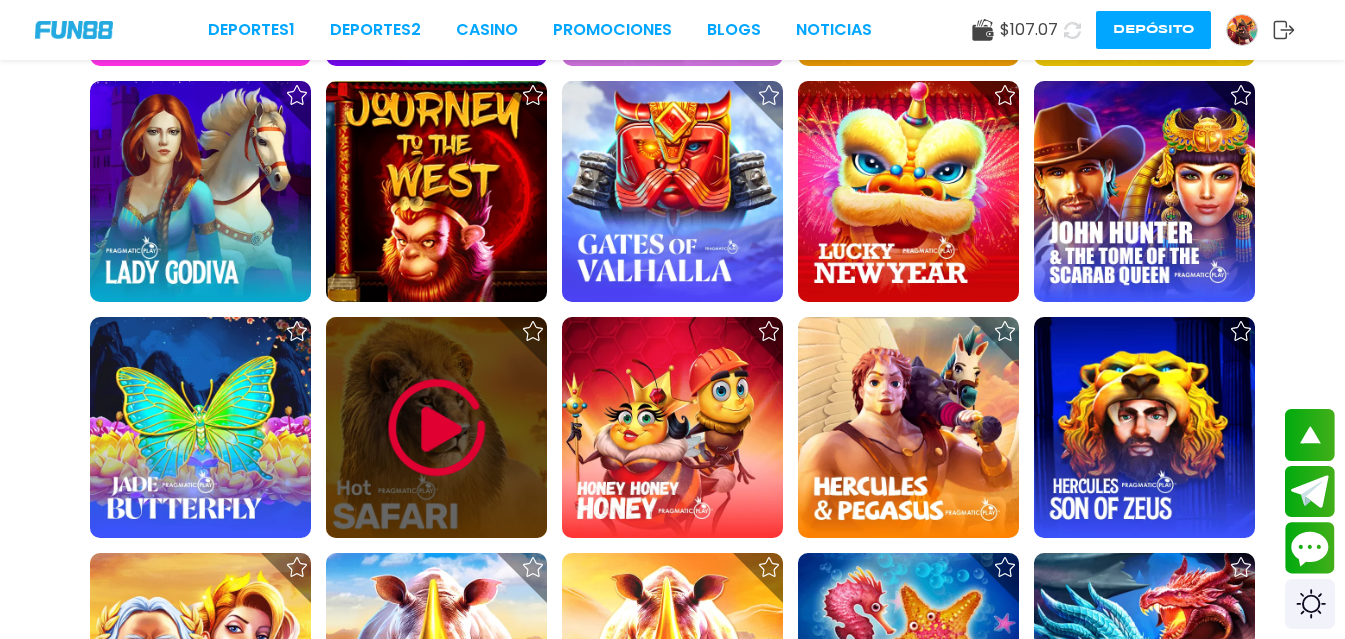scroll, scrollTop: 6500, scrollLeft: 0, axis: vertical 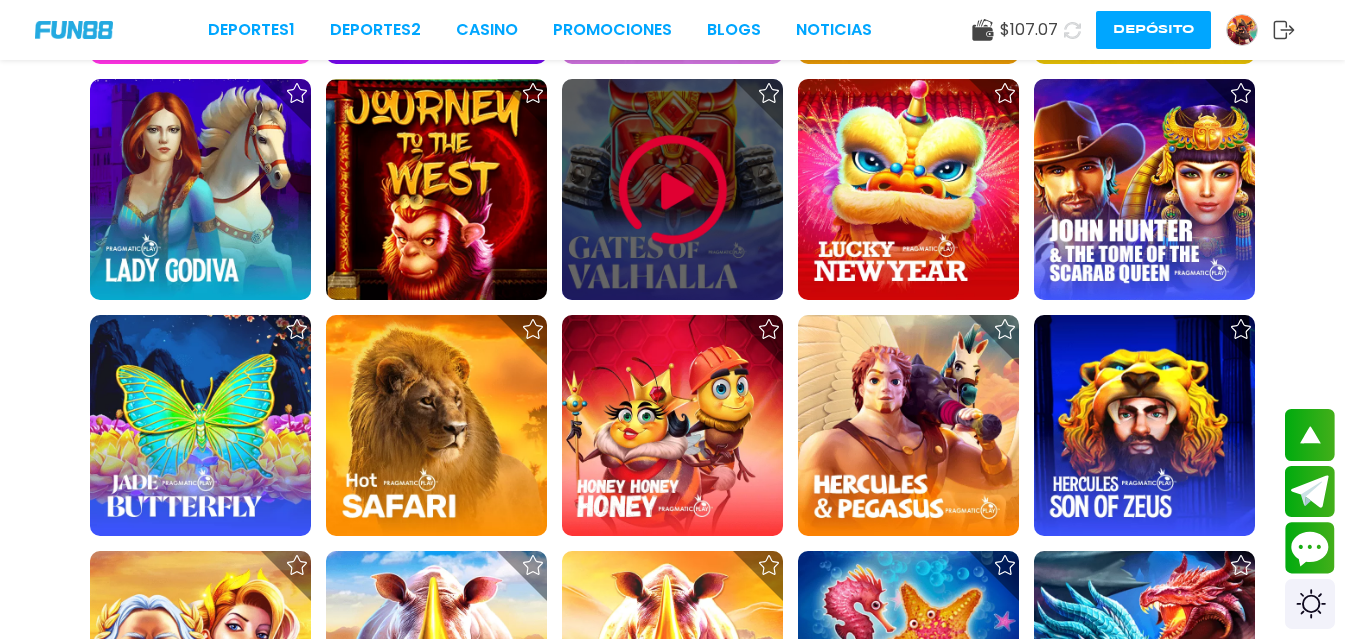 click at bounding box center [673, 190] 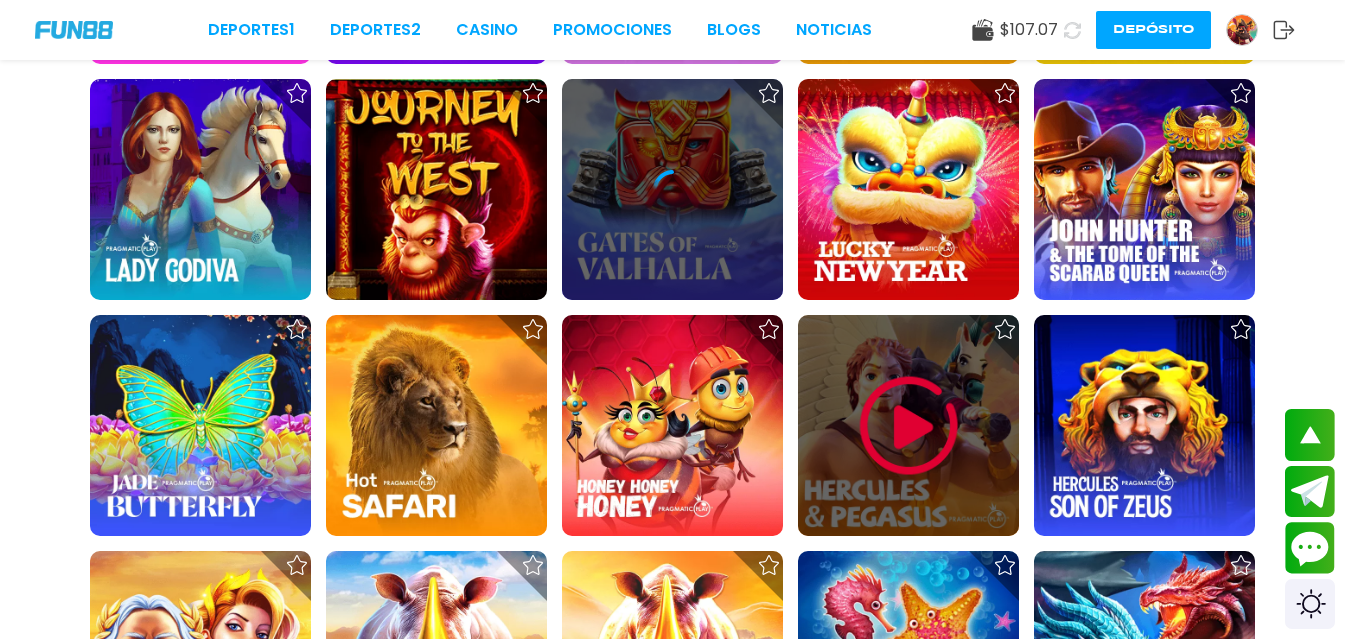scroll, scrollTop: 0, scrollLeft: 0, axis: both 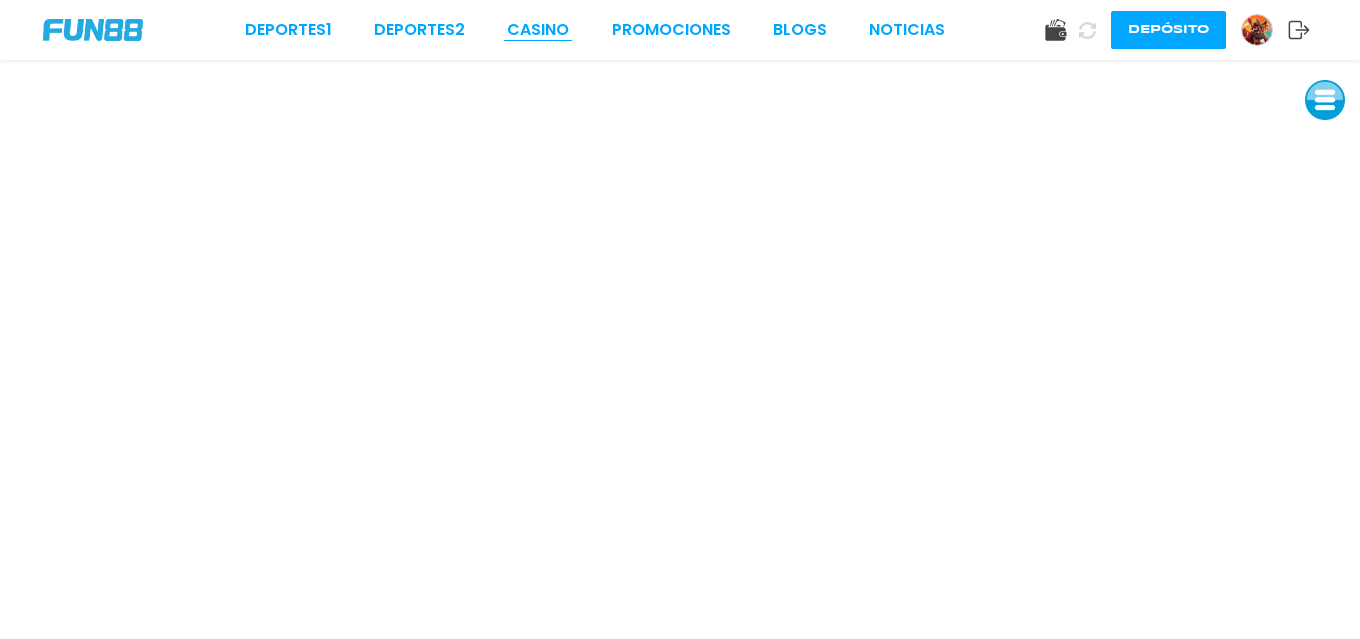 click on "CASINO" at bounding box center [538, 30] 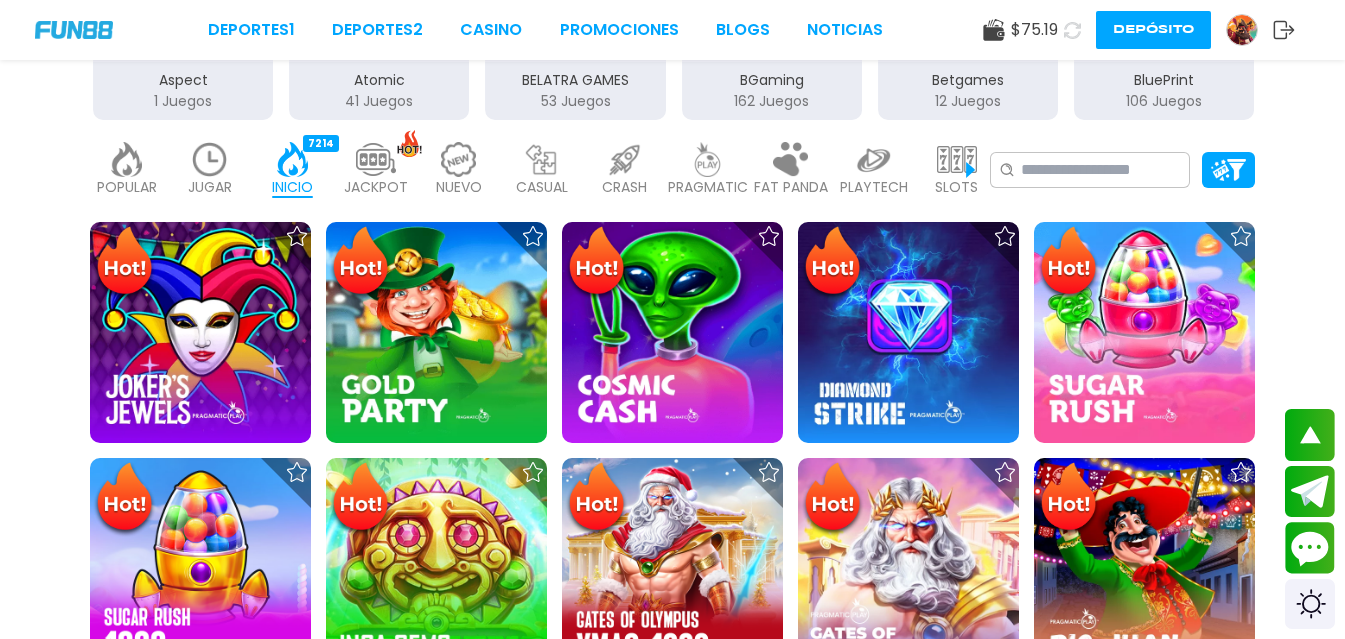 scroll, scrollTop: 300, scrollLeft: 0, axis: vertical 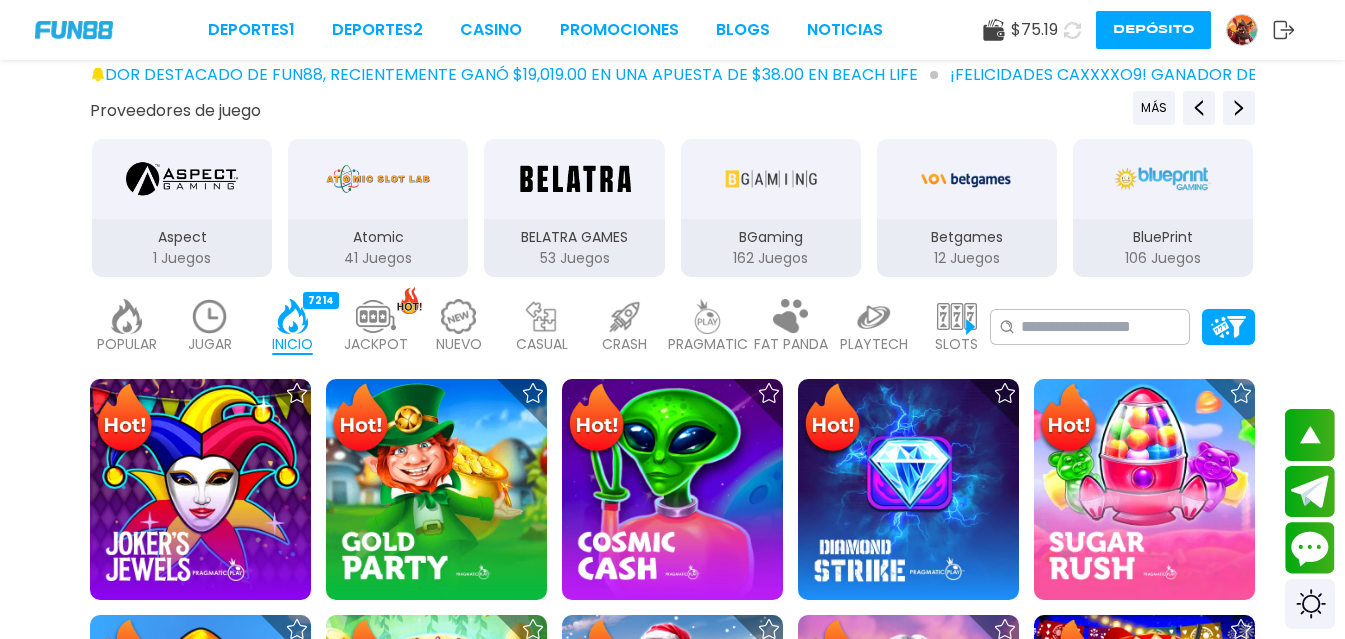 click on "JUGAR" at bounding box center [210, 344] 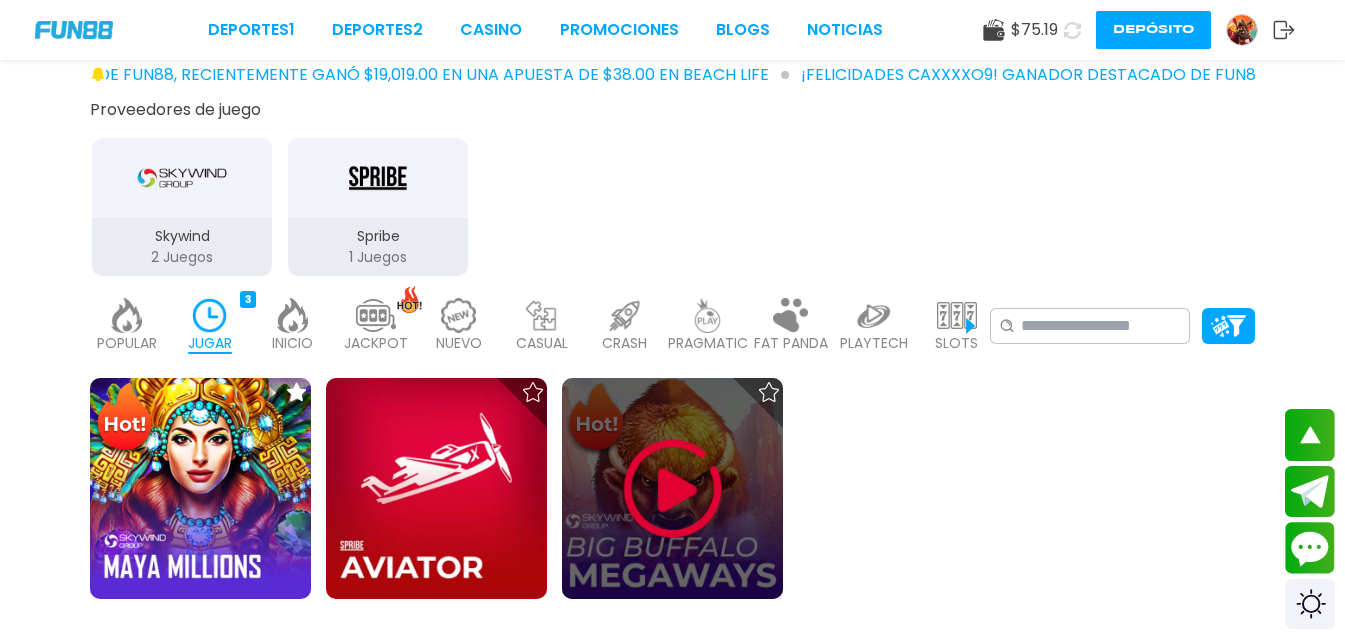 click at bounding box center (673, 489) 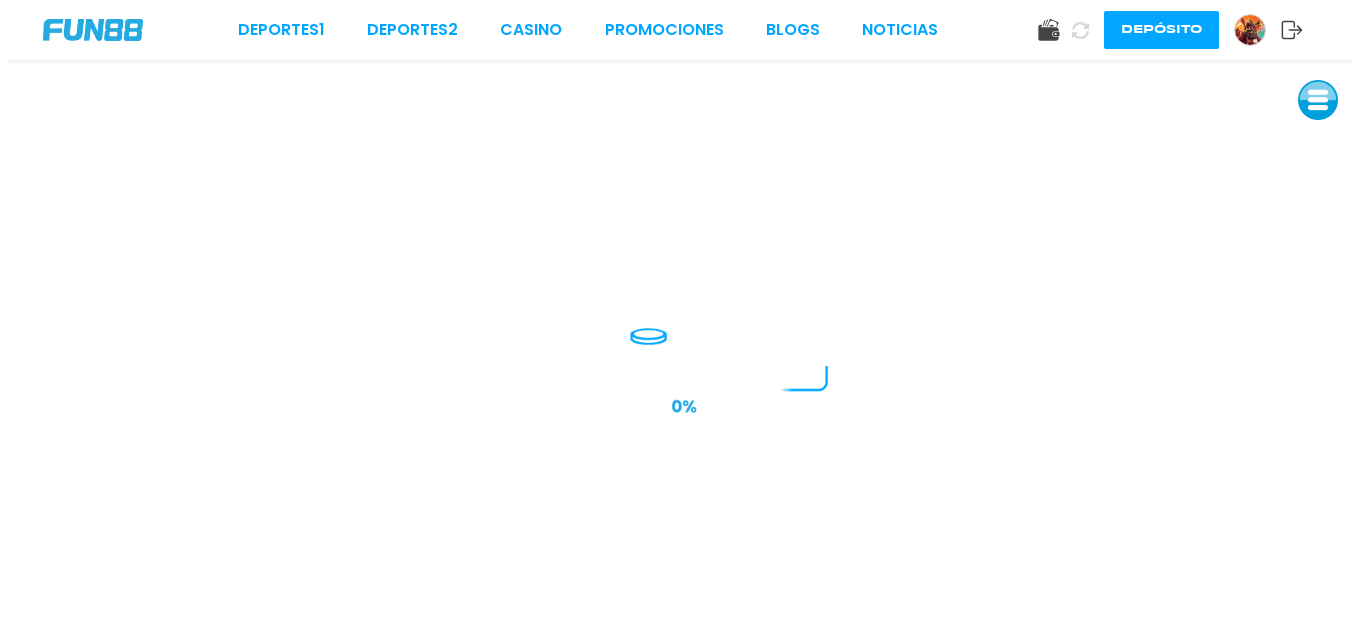 scroll, scrollTop: 0, scrollLeft: 0, axis: both 